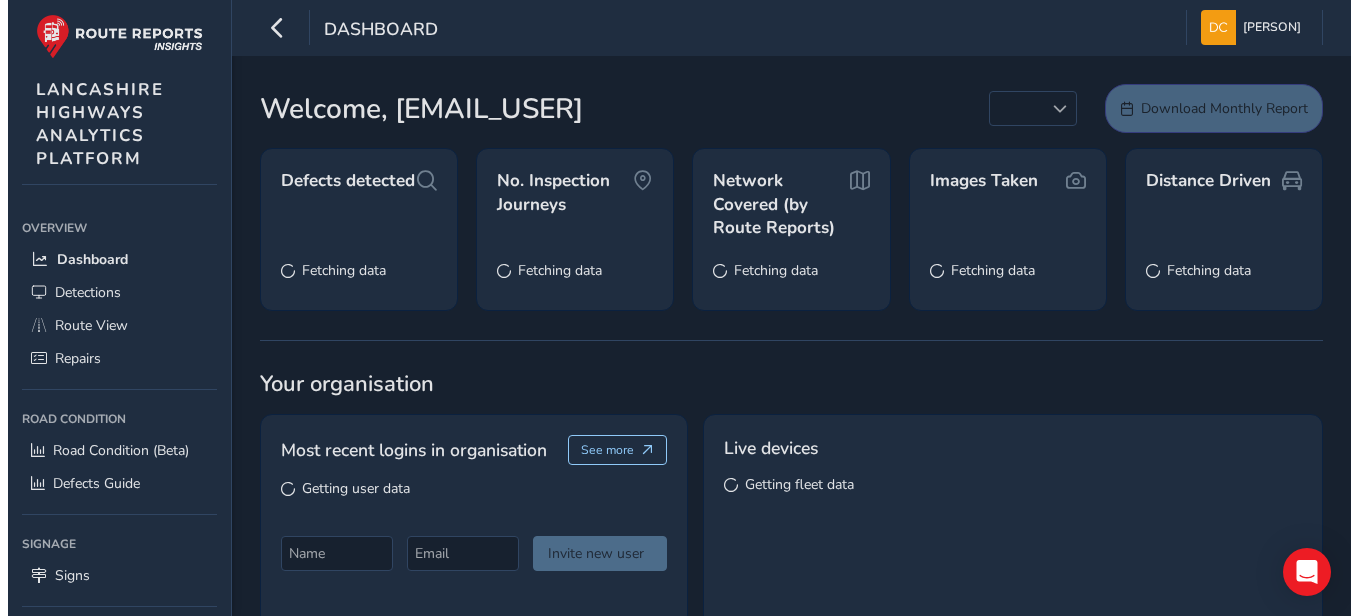 scroll, scrollTop: 0, scrollLeft: 0, axis: both 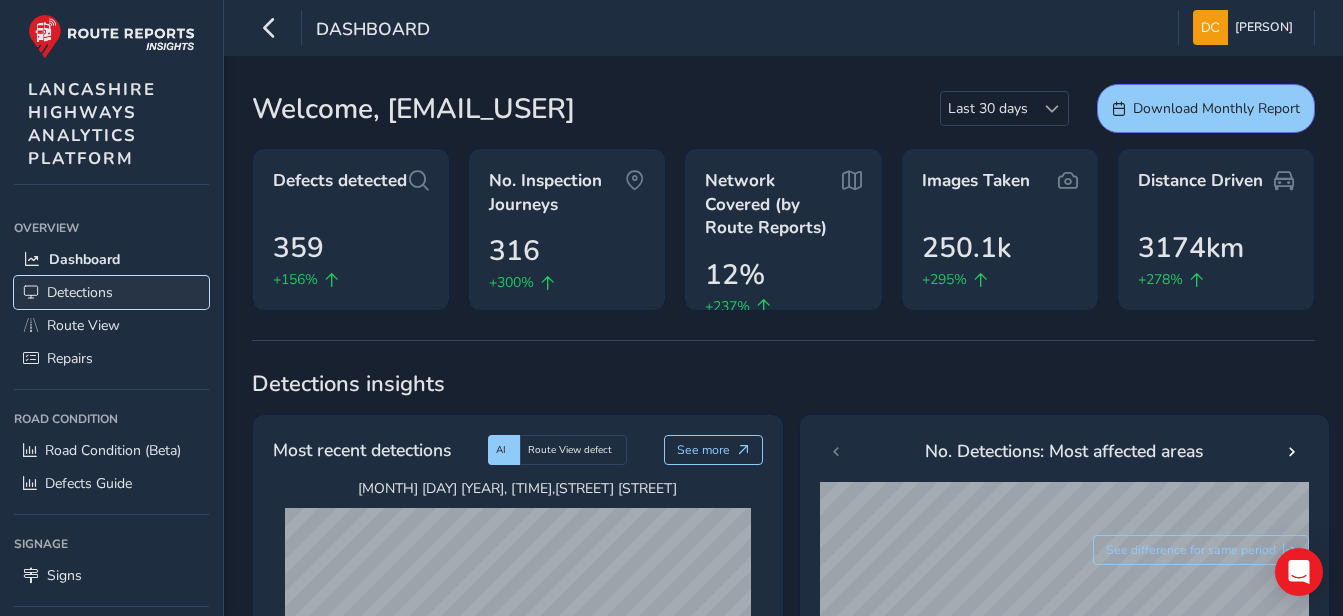 drag, startPoint x: 68, startPoint y: 293, endPoint x: 134, endPoint y: 293, distance: 66 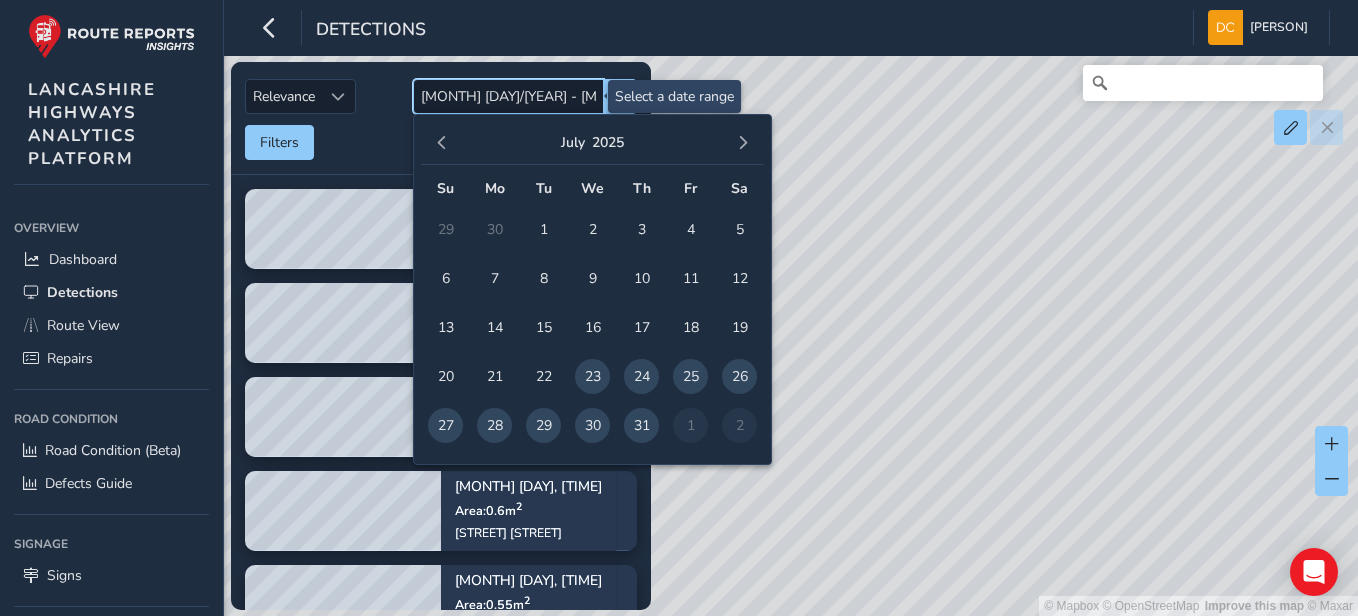 click on "[MONTH] [DAY]/[YEAR] - [MONTH] [DAY]/[YEAR]" at bounding box center (508, 96) 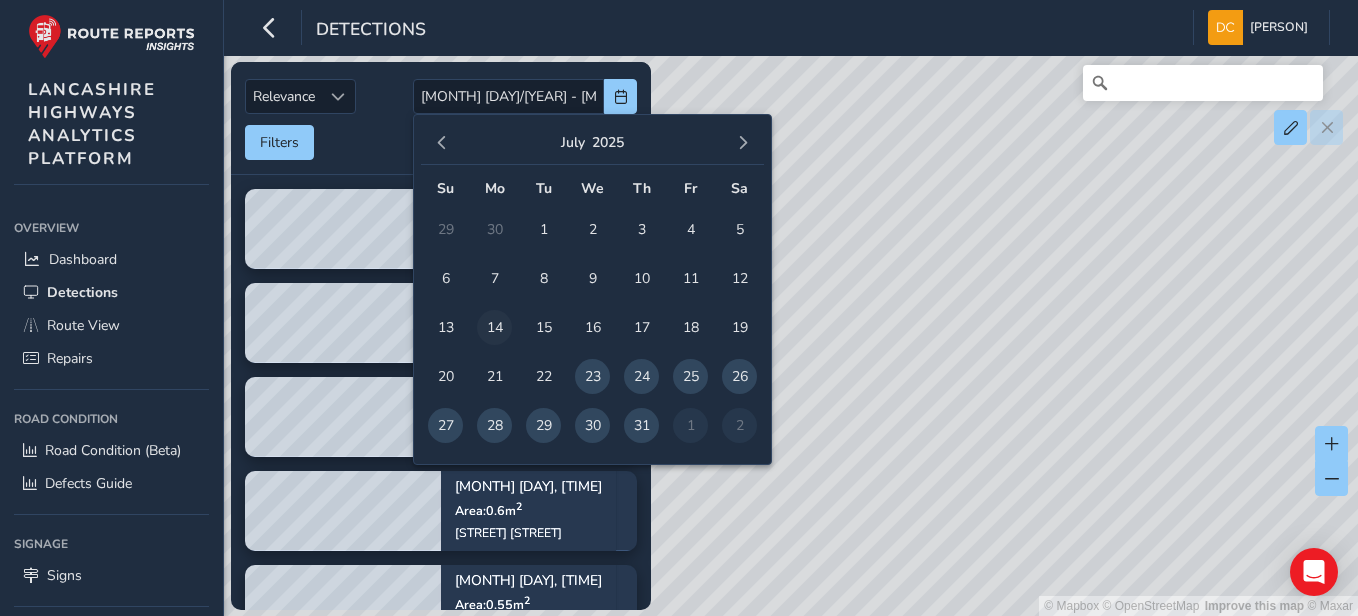click on "14" at bounding box center (494, 327) 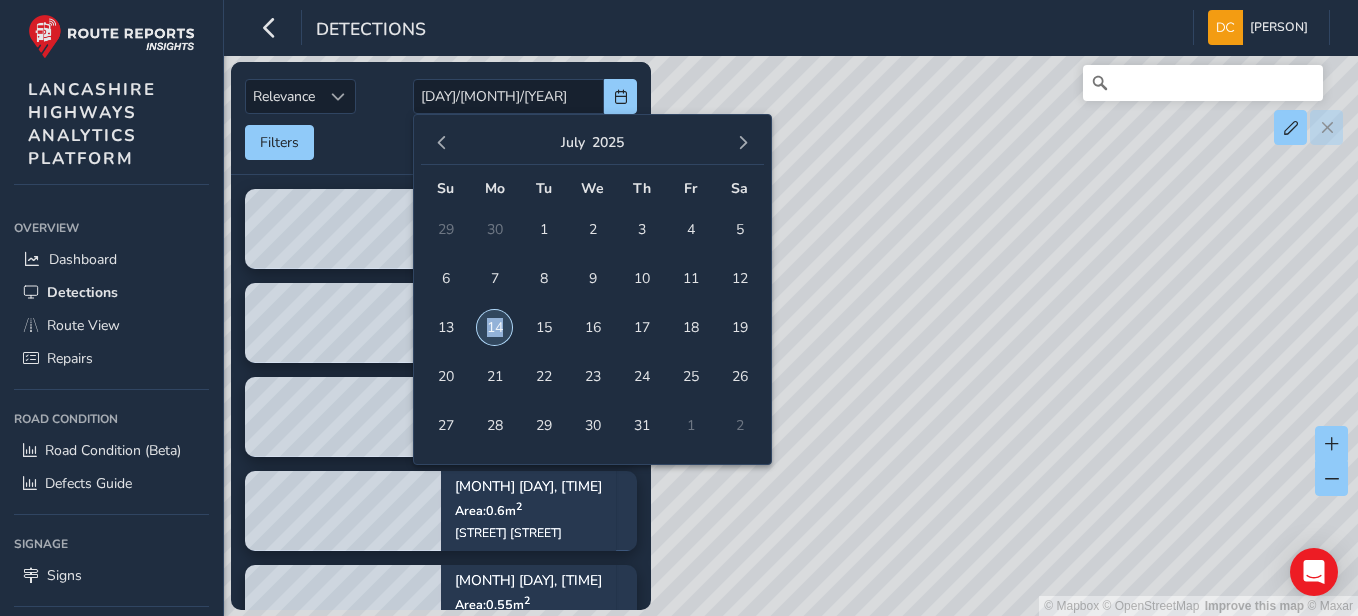 click on "14" at bounding box center [494, 327] 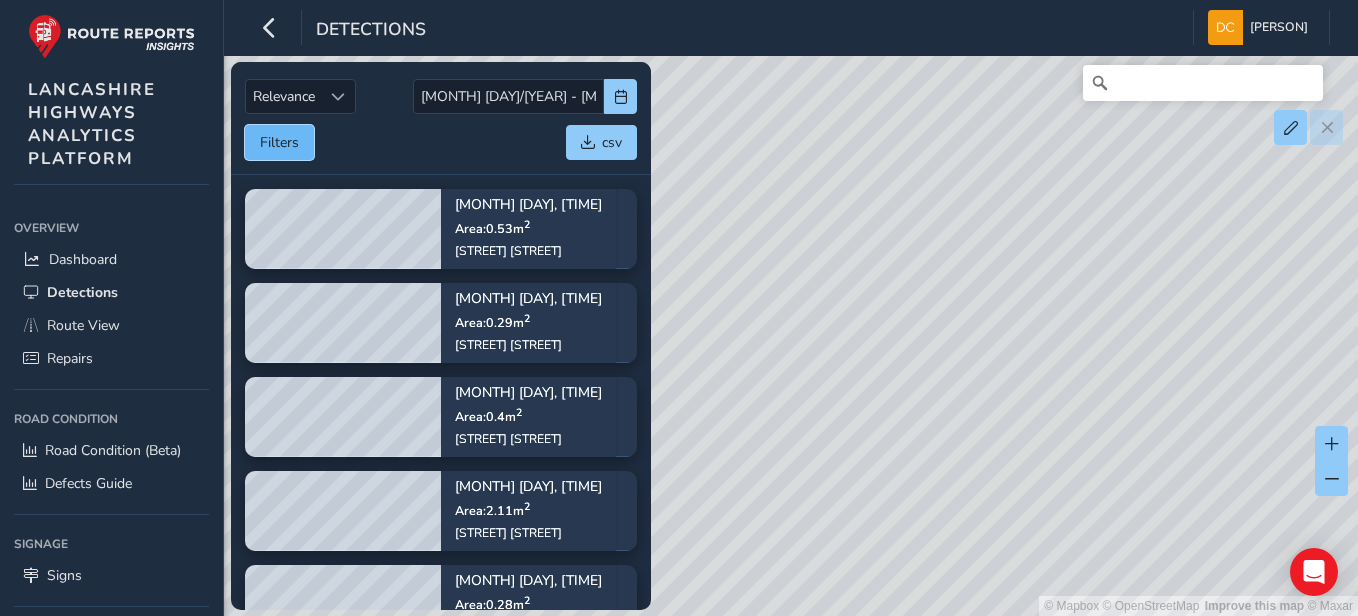 click on "Filters" at bounding box center (279, 142) 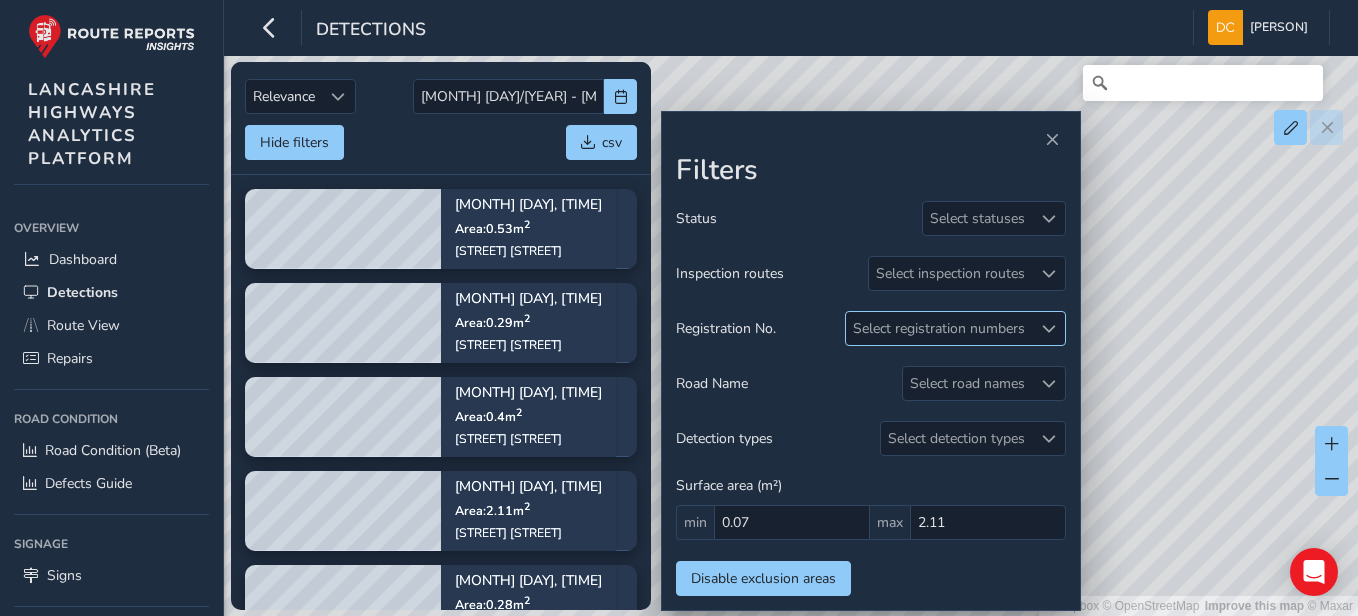 click on "Select registration numbers" at bounding box center (939, 328) 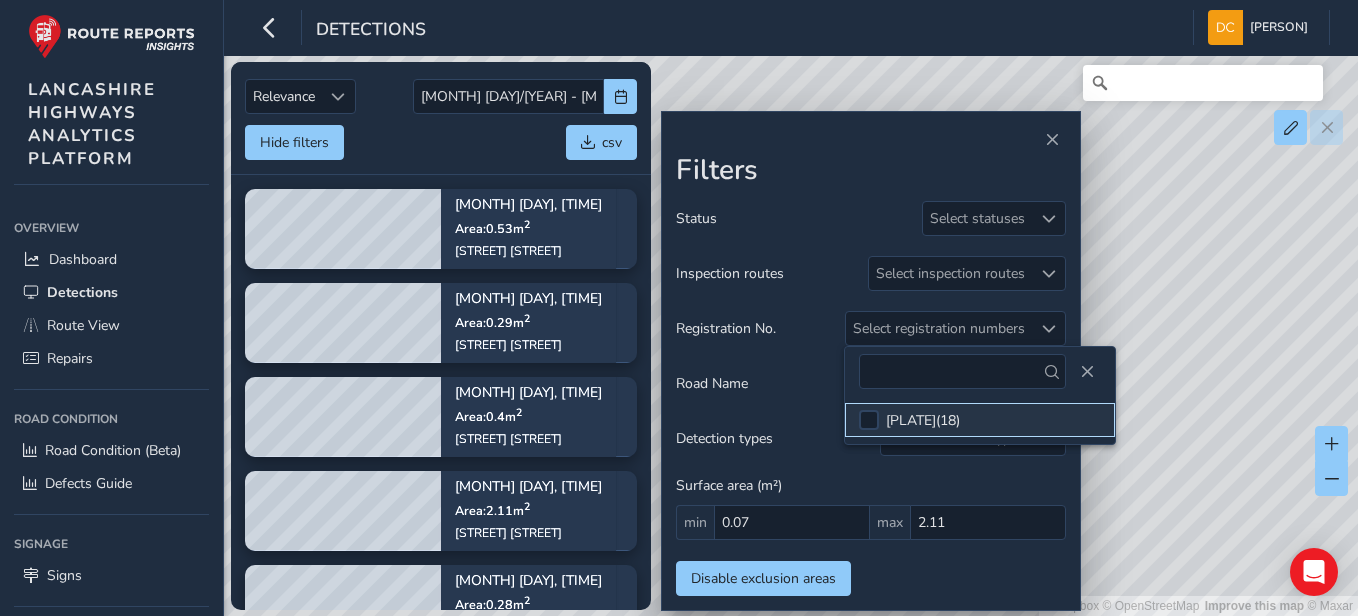 click on "[PLATE]  ( 18 )" at bounding box center (980, 420) 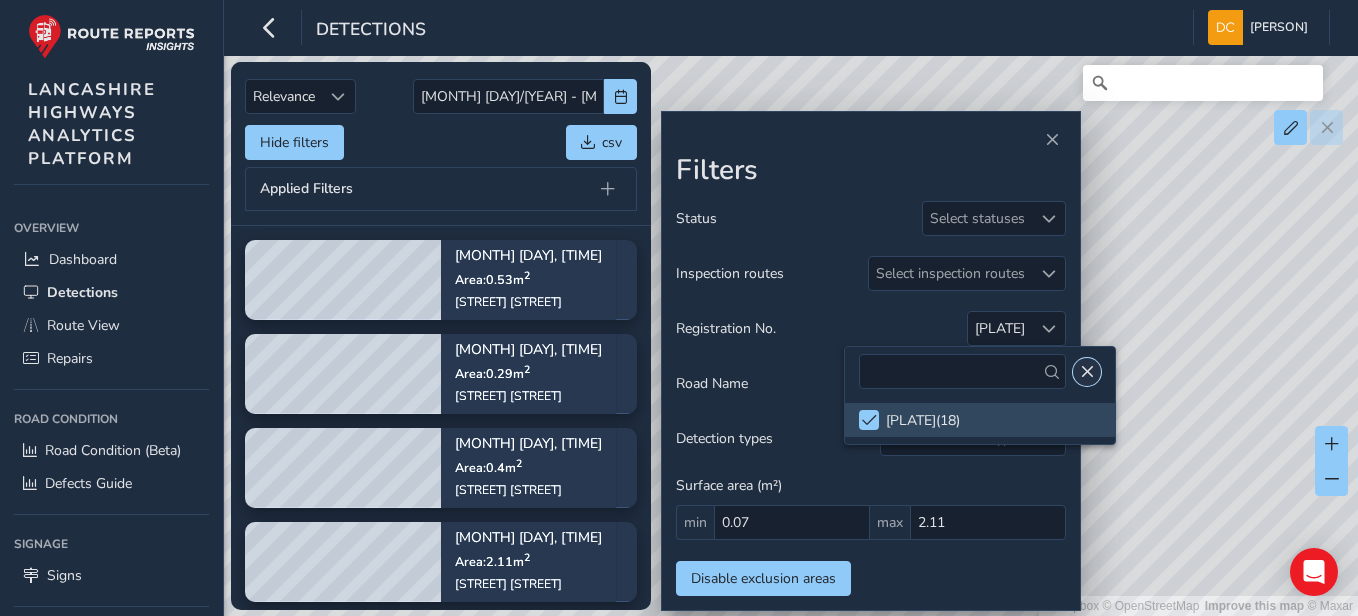 click at bounding box center [1087, 372] 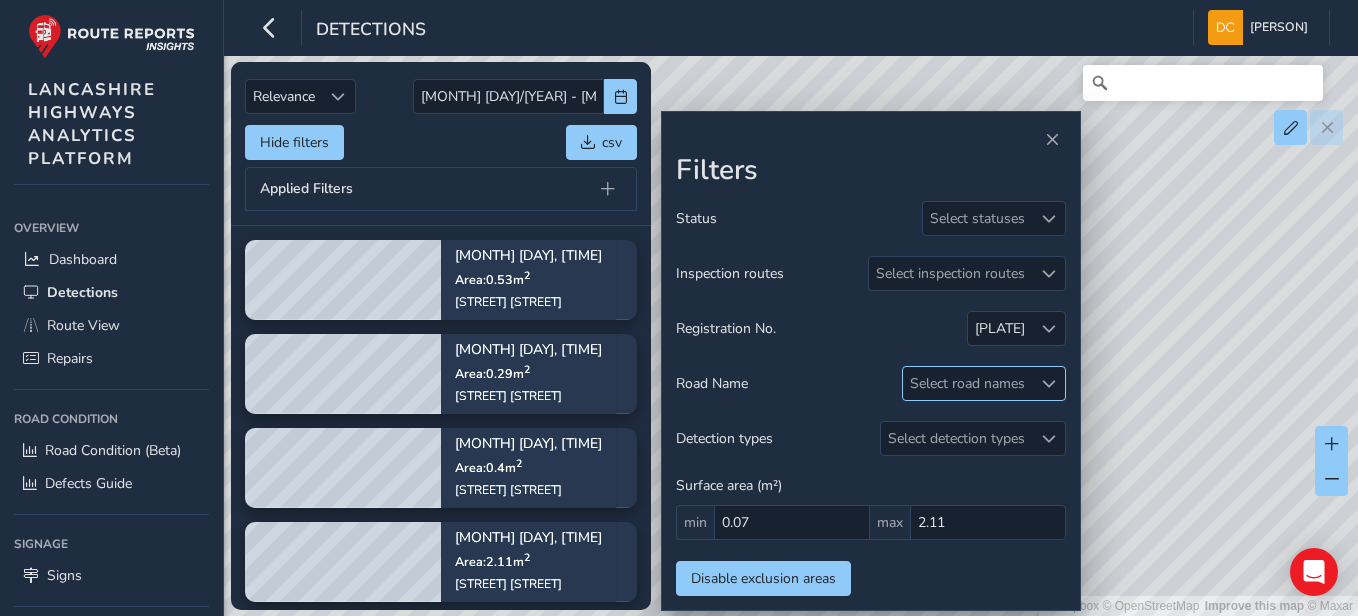 click on "Select road names" at bounding box center [967, 383] 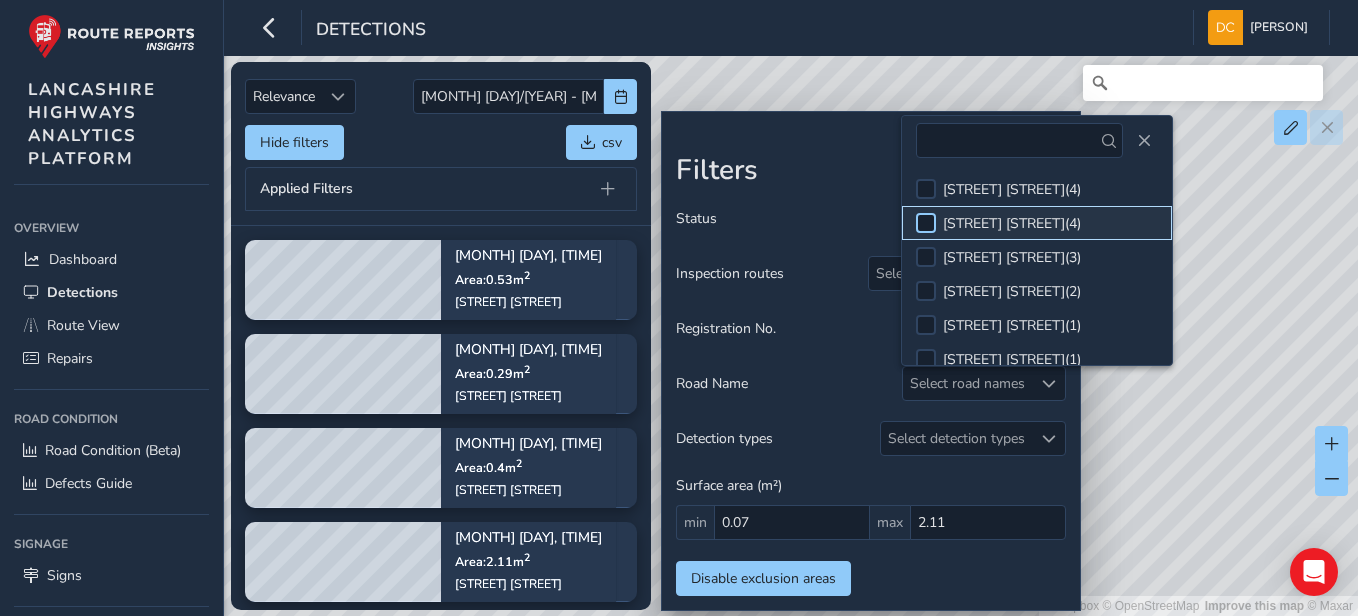 click at bounding box center (926, 223) 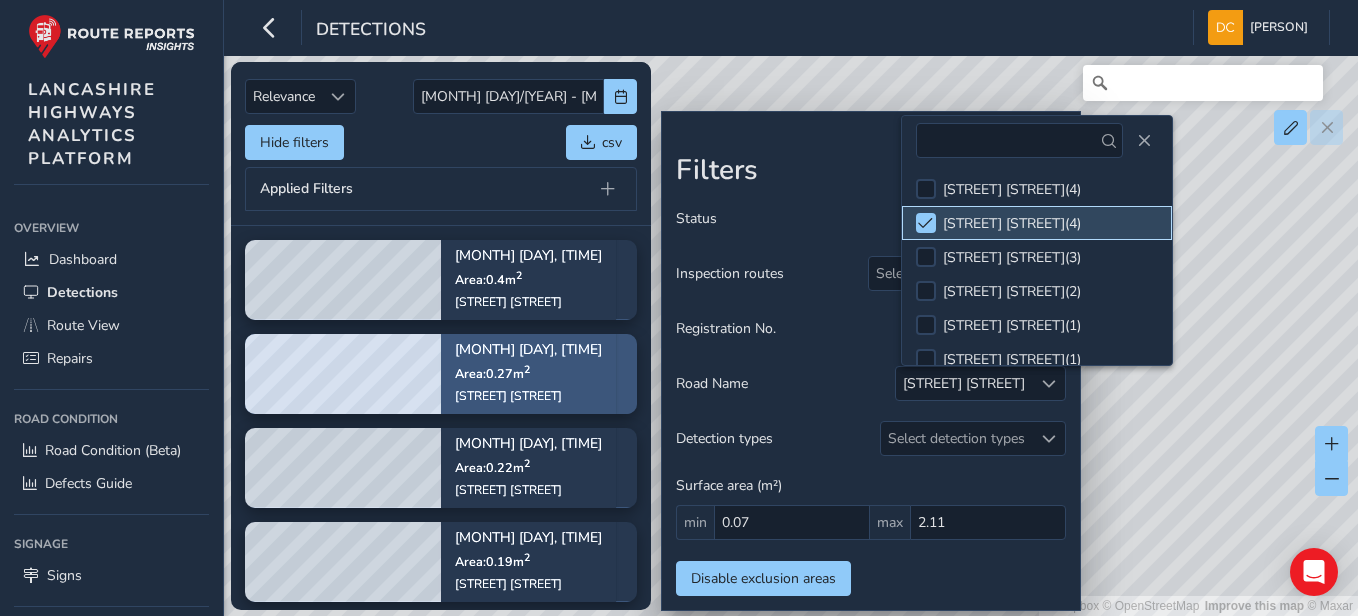 scroll, scrollTop: 6, scrollLeft: 0, axis: vertical 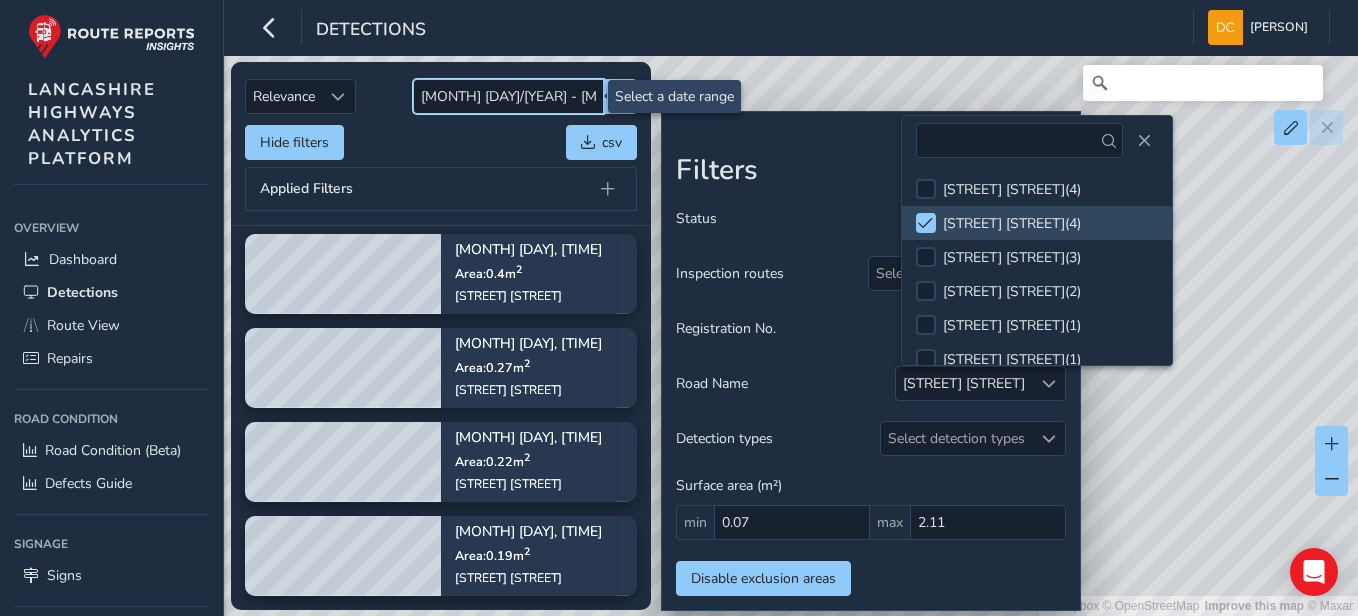 click on "[MONTH] [DAY]/[YEAR] - [MONTH] [DAY]/[YEAR]" at bounding box center [508, 96] 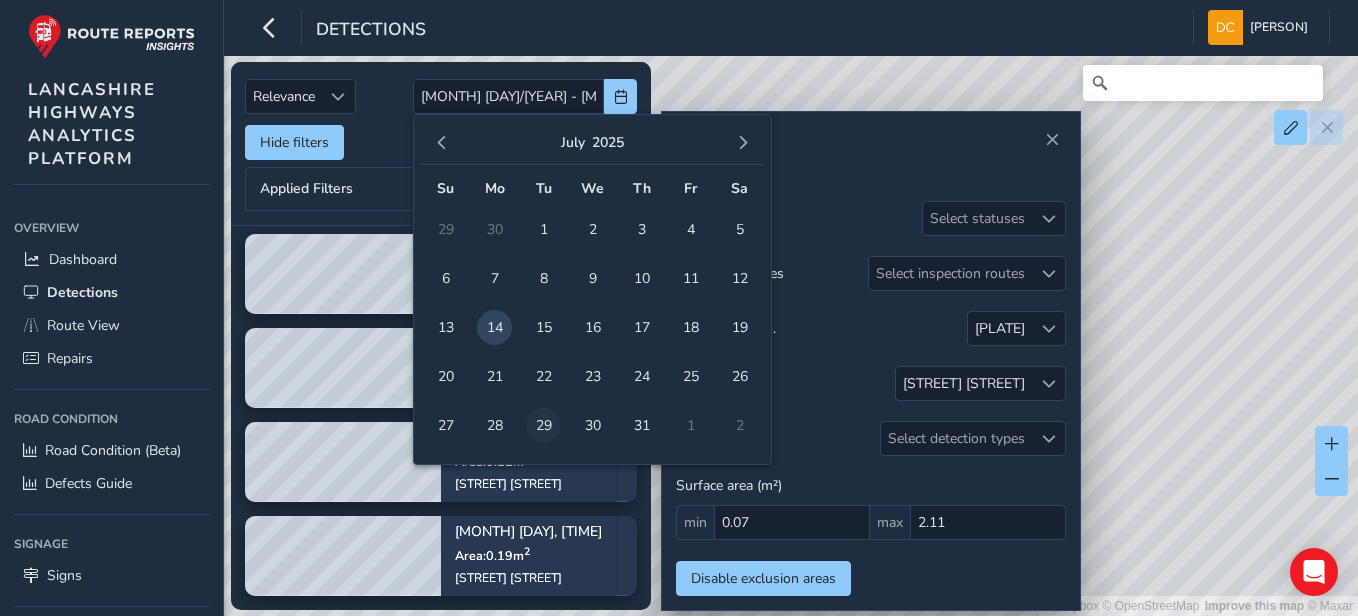 click on "29" at bounding box center [543, 425] 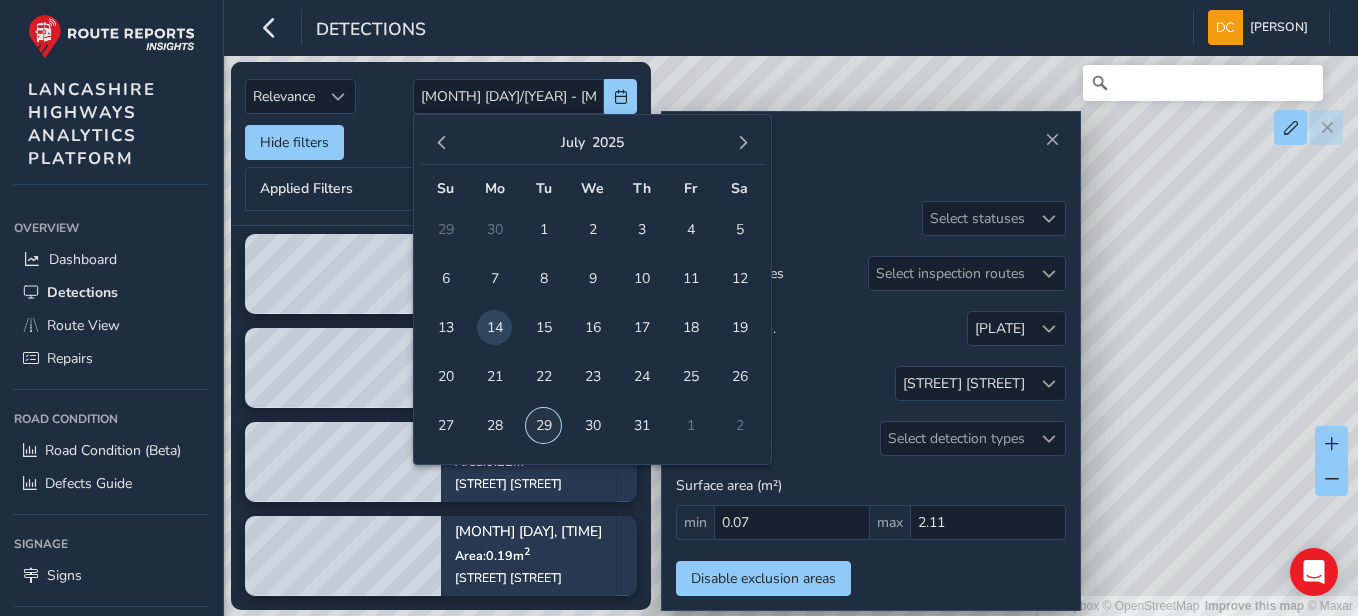 type on "29/07/2025" 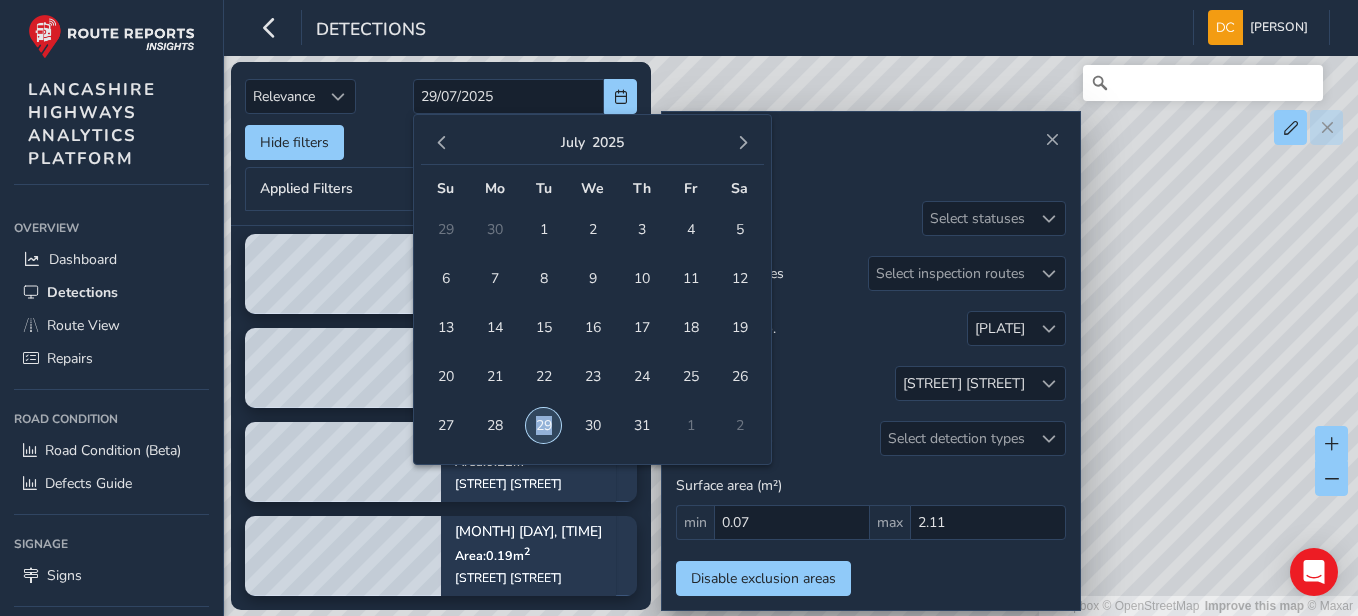 click on "29" at bounding box center (543, 425) 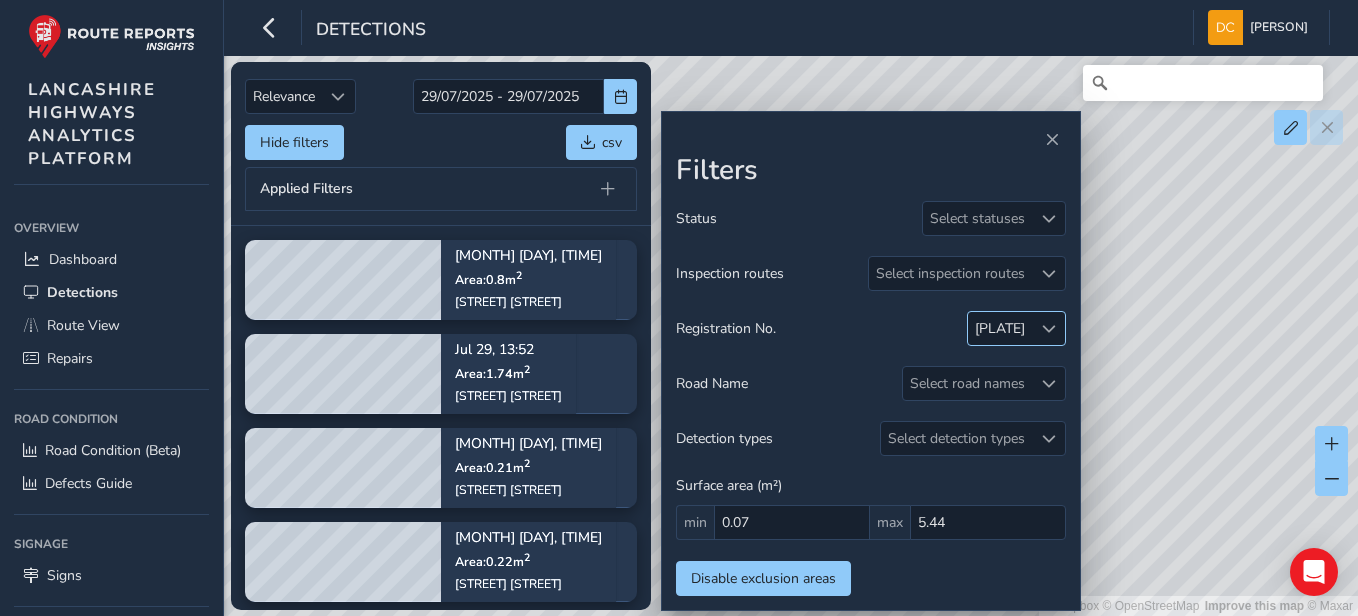 click at bounding box center (1049, 329) 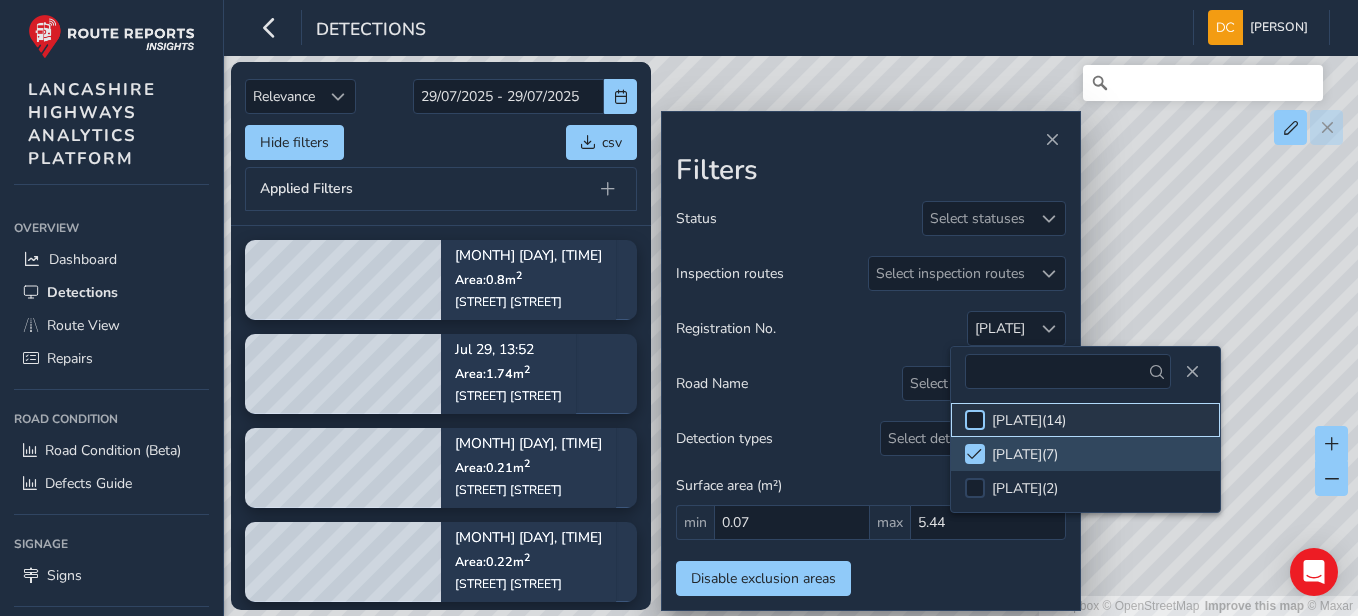 click at bounding box center (975, 420) 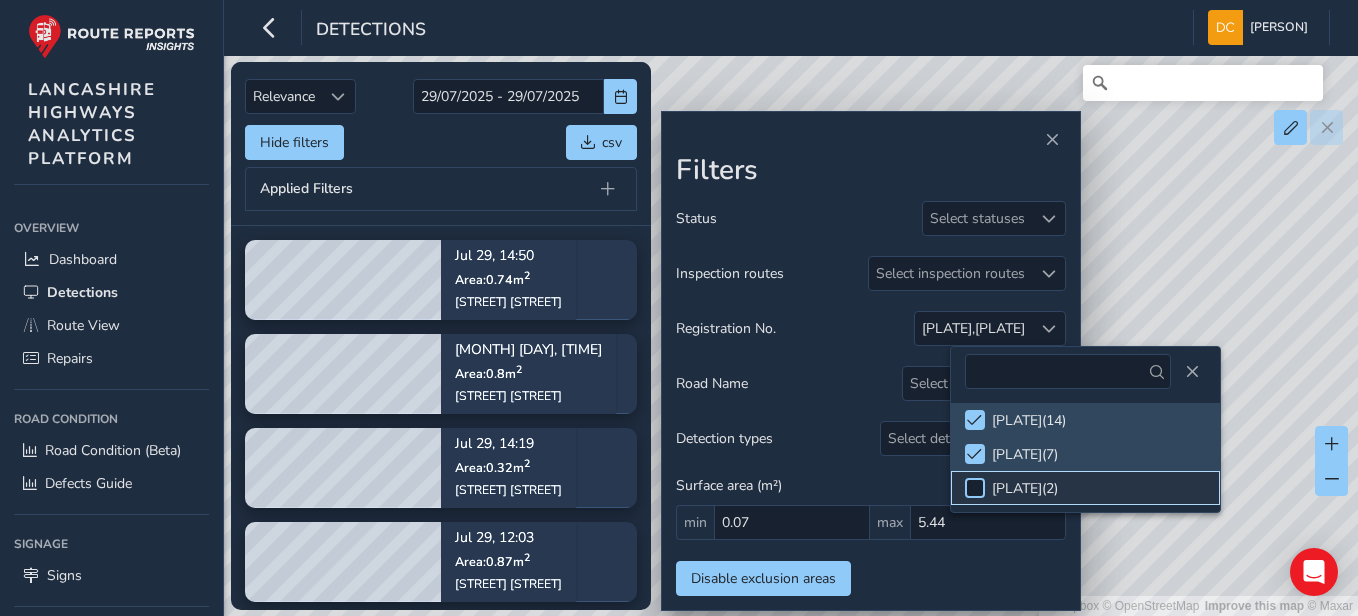 click at bounding box center [975, 488] 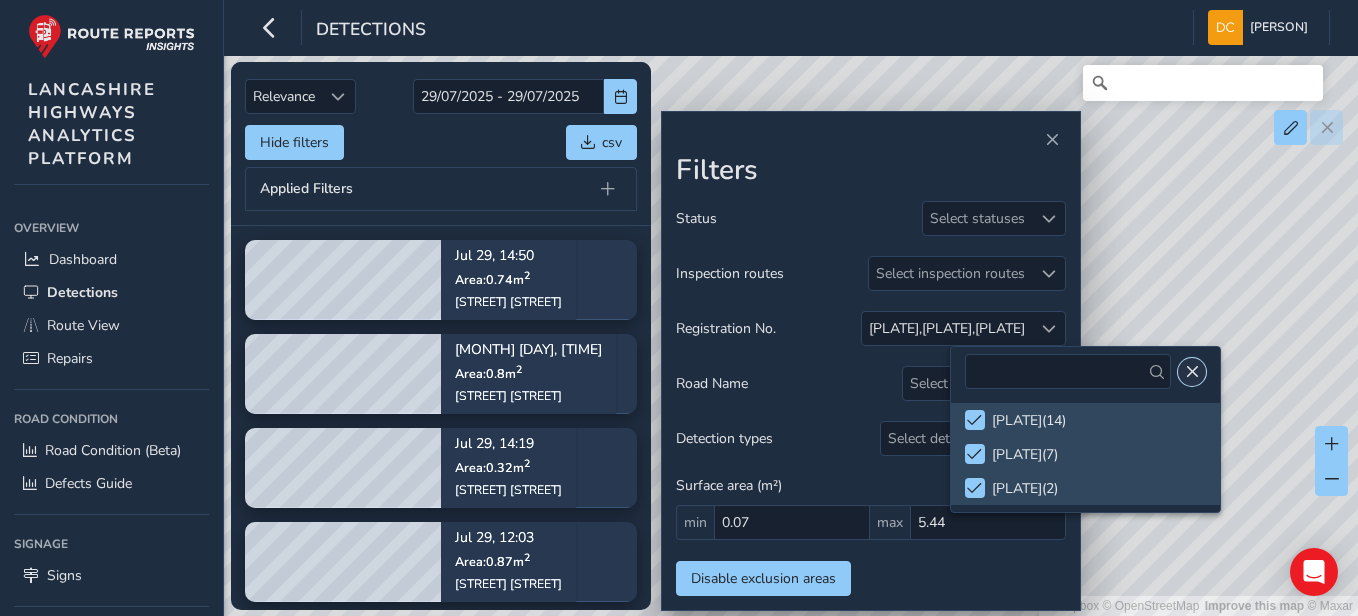 click at bounding box center (1192, 372) 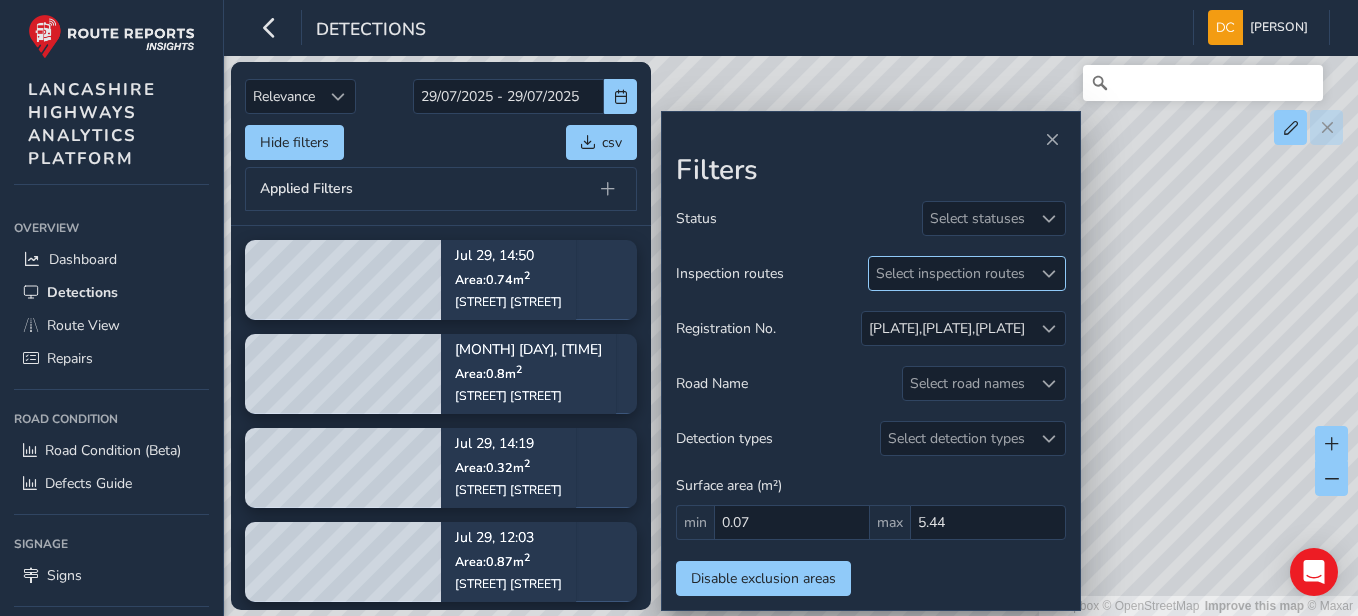 click at bounding box center (1048, 273) 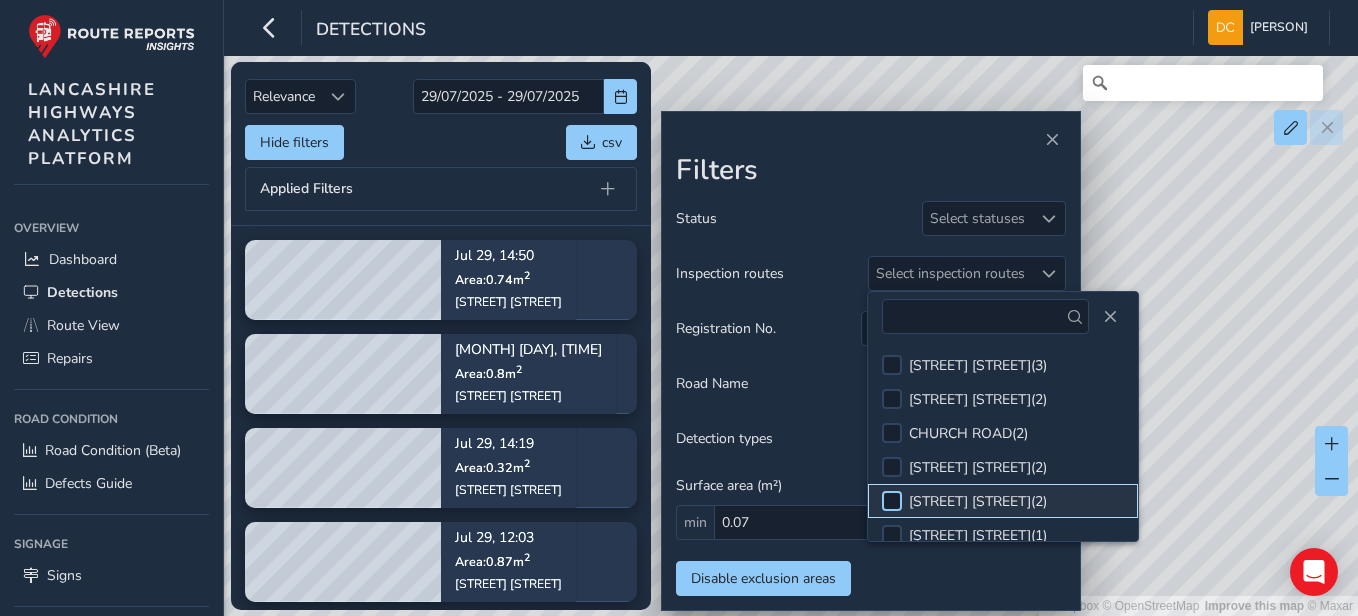 click at bounding box center (892, 501) 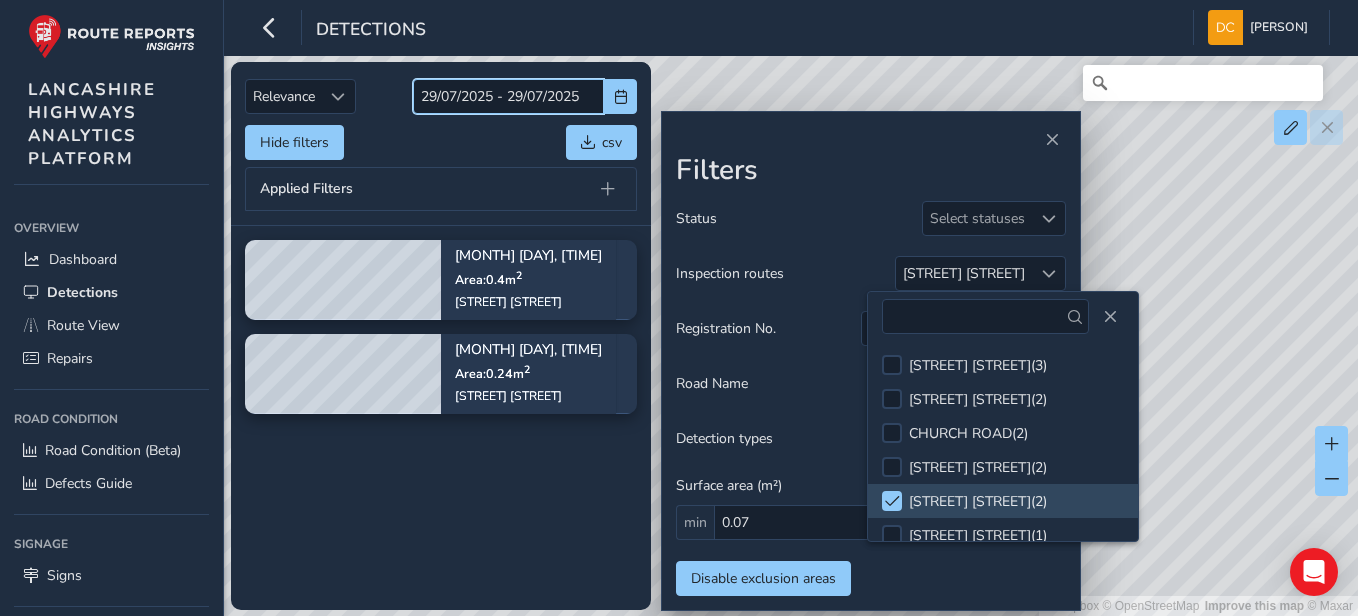 click on "29/07/2025 - 29/07/2025" at bounding box center [508, 96] 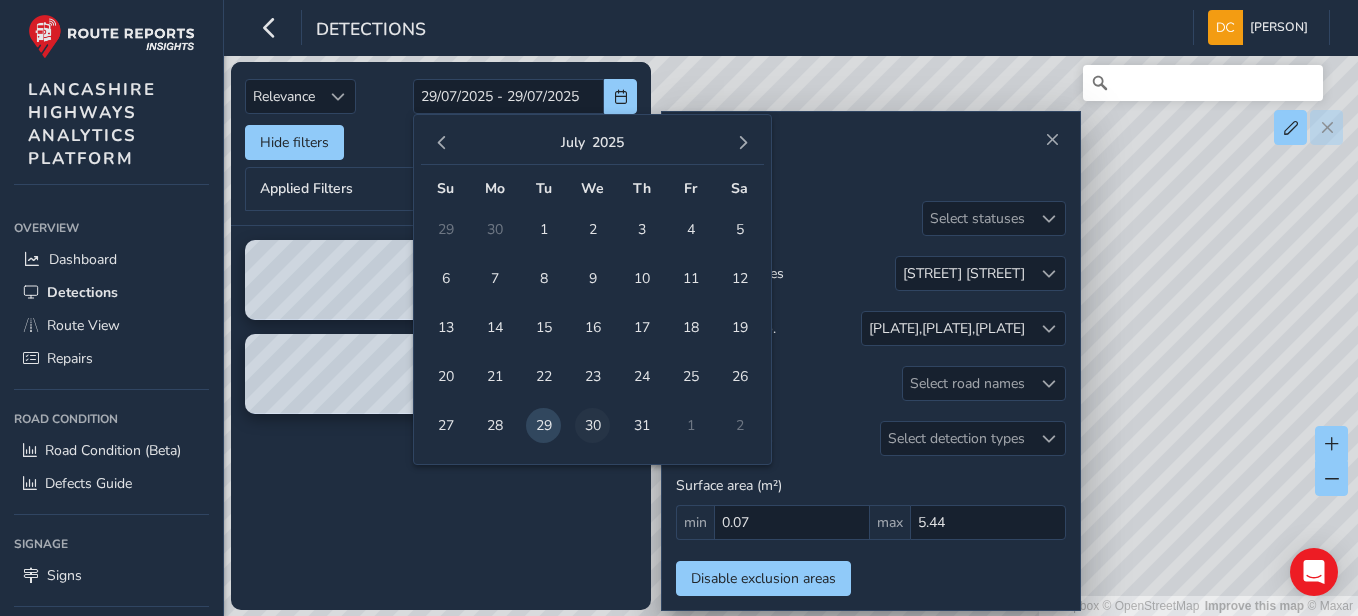 click on "30" at bounding box center (592, 425) 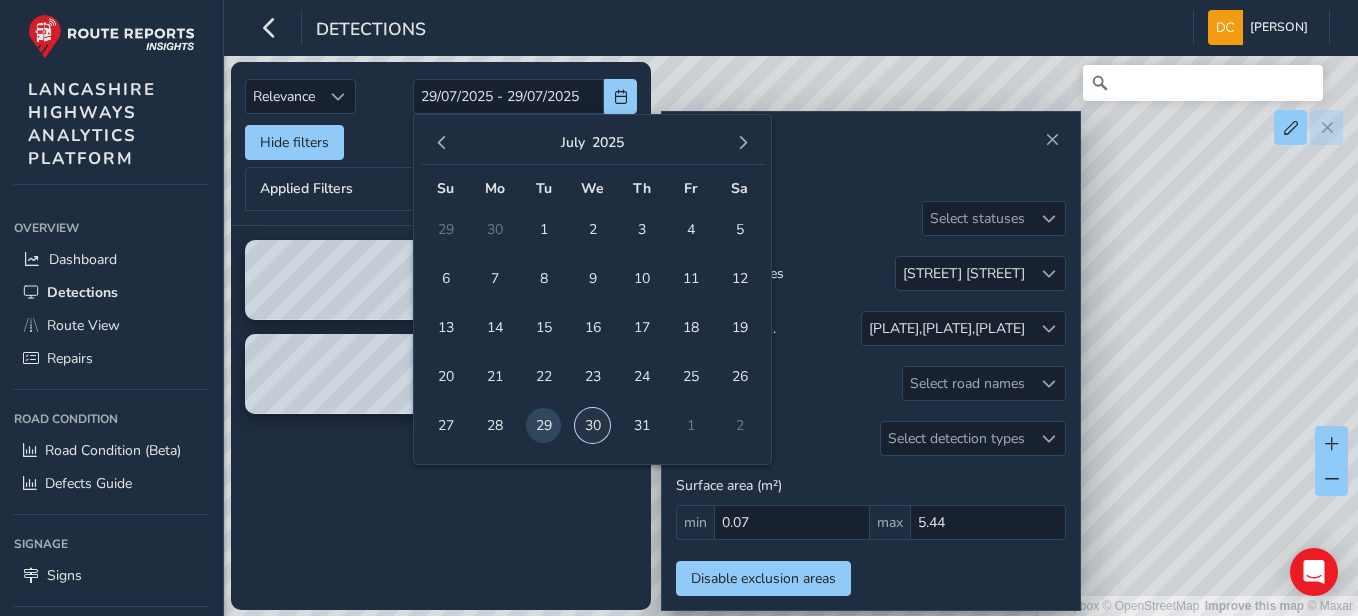 type on "[DAY]/[MONTH]/[YEAR]" 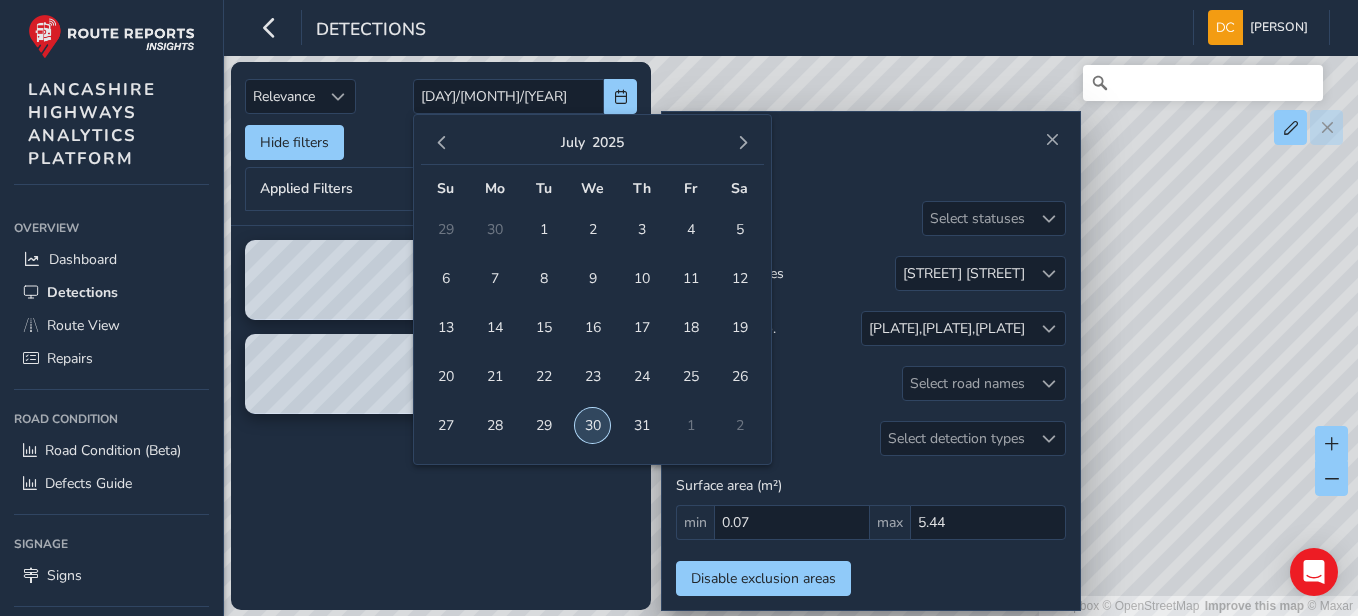 click on "30" at bounding box center (592, 425) 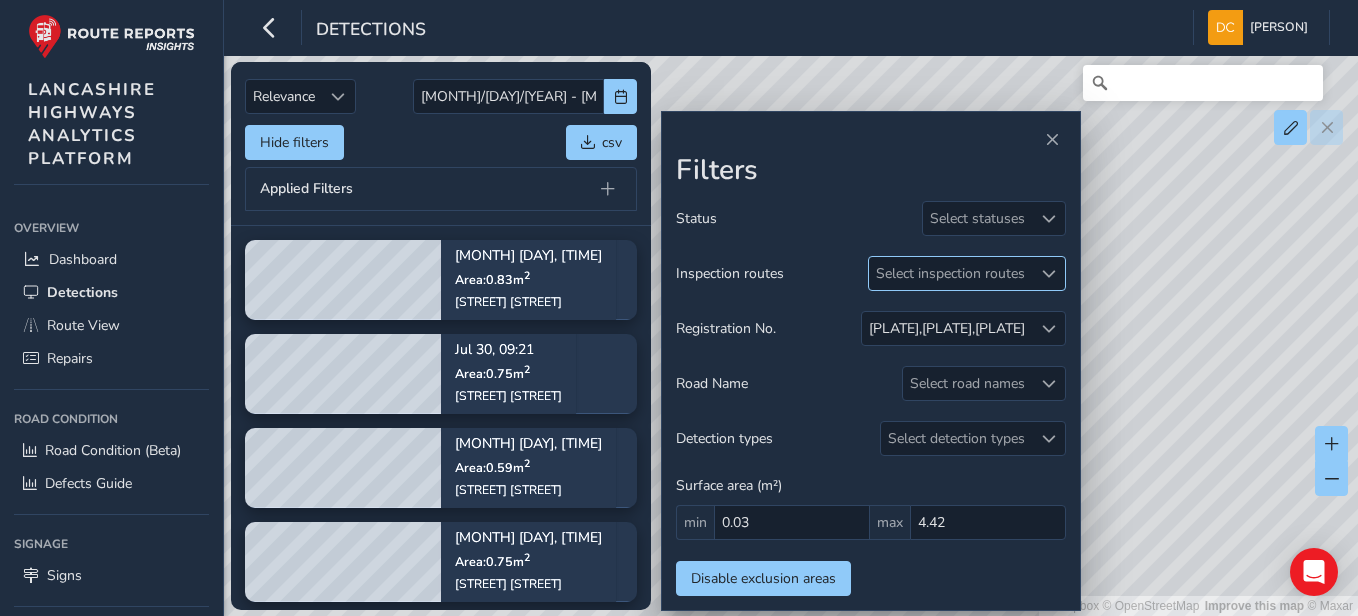 click at bounding box center [1049, 274] 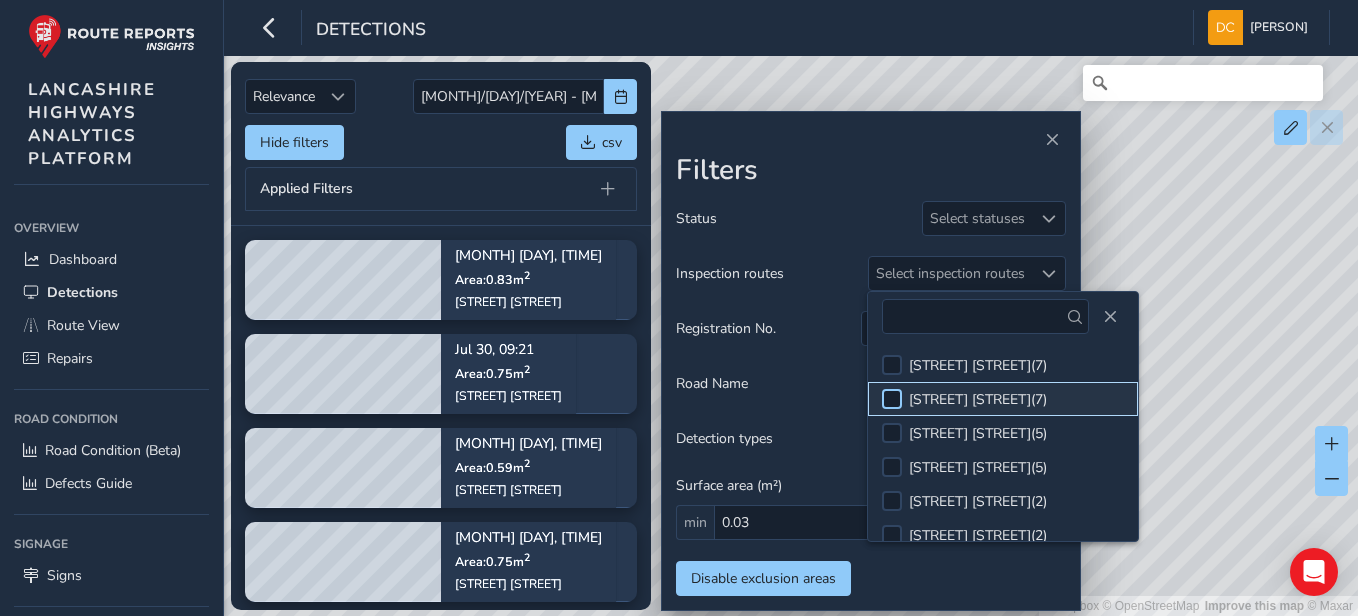 click at bounding box center (892, 399) 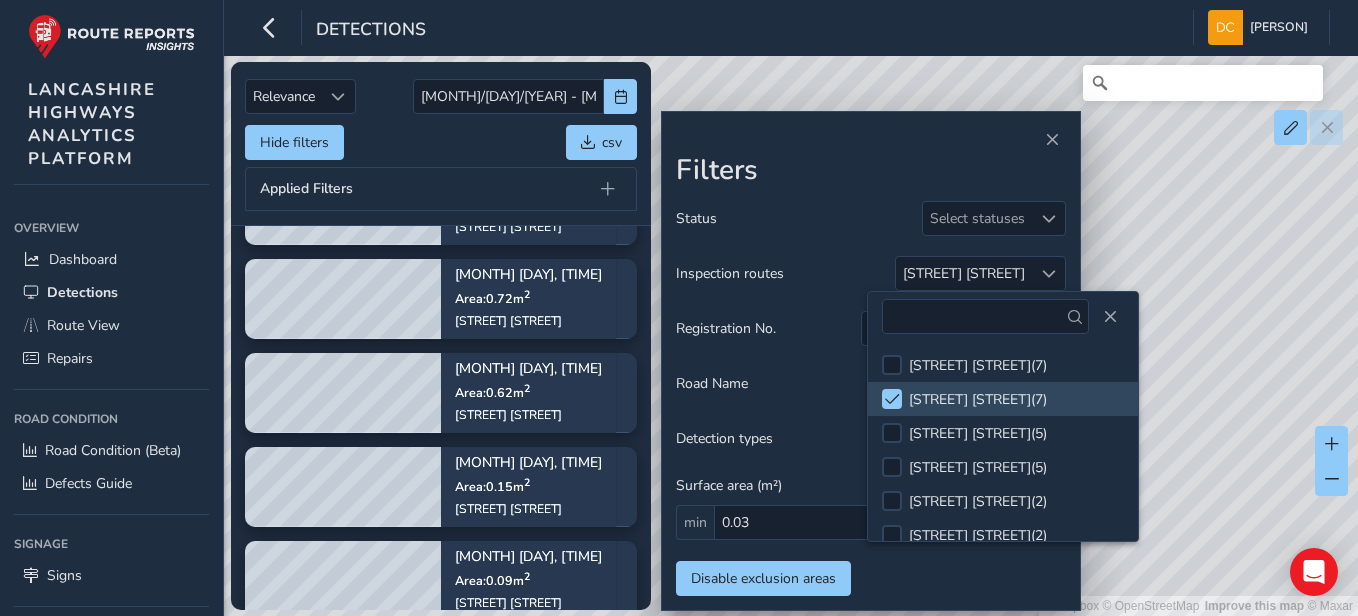 scroll, scrollTop: 194, scrollLeft: 0, axis: vertical 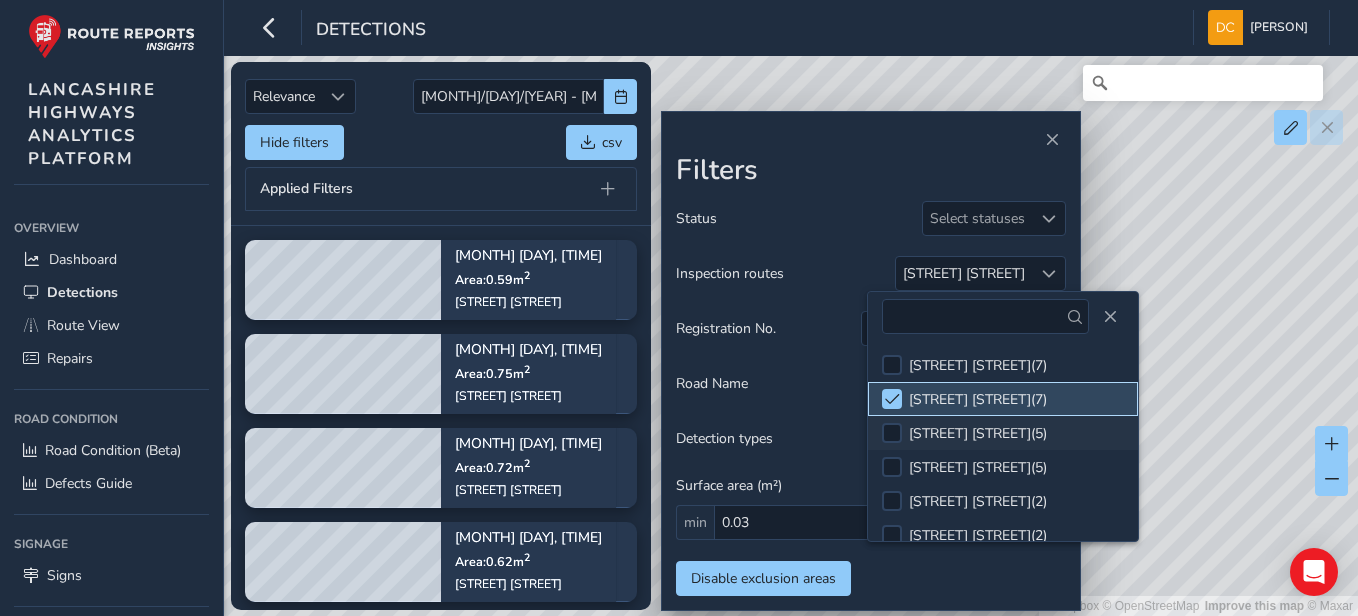 drag, startPoint x: 893, startPoint y: 403, endPoint x: 1046, endPoint y: 425, distance: 154.57361 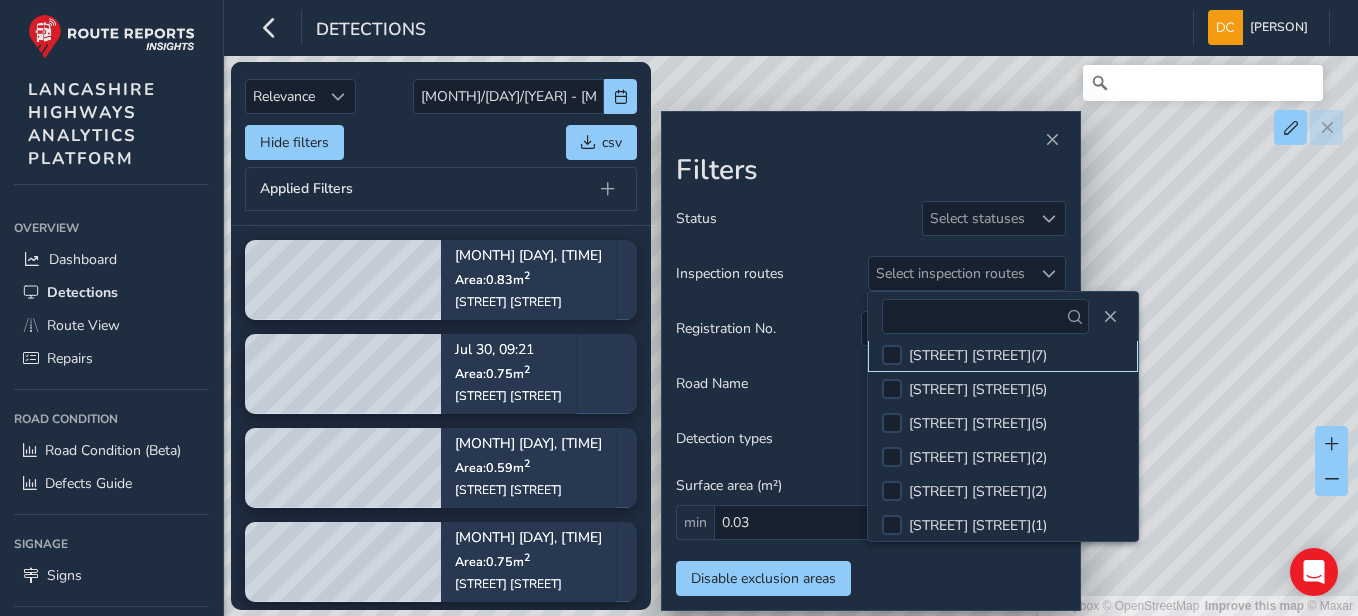 scroll, scrollTop: 0, scrollLeft: 0, axis: both 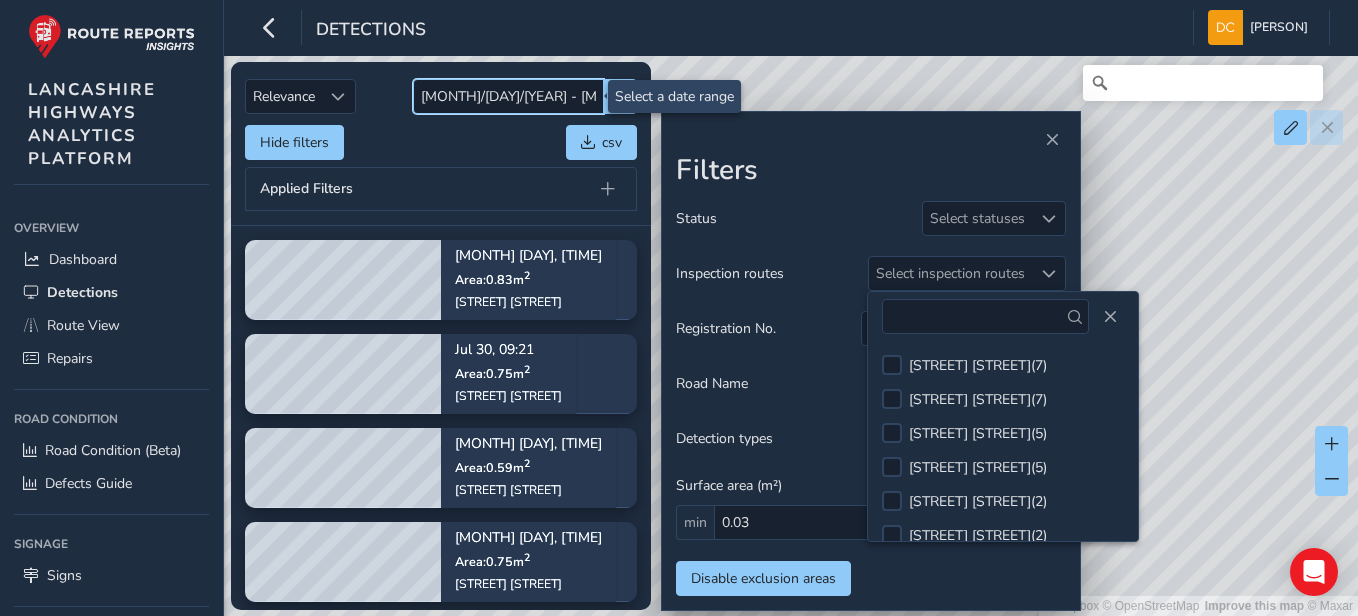 click on "[MONTH]/[DAY]/[YEAR] - [MONTH]/[DAY]/[YEAR]" at bounding box center [508, 96] 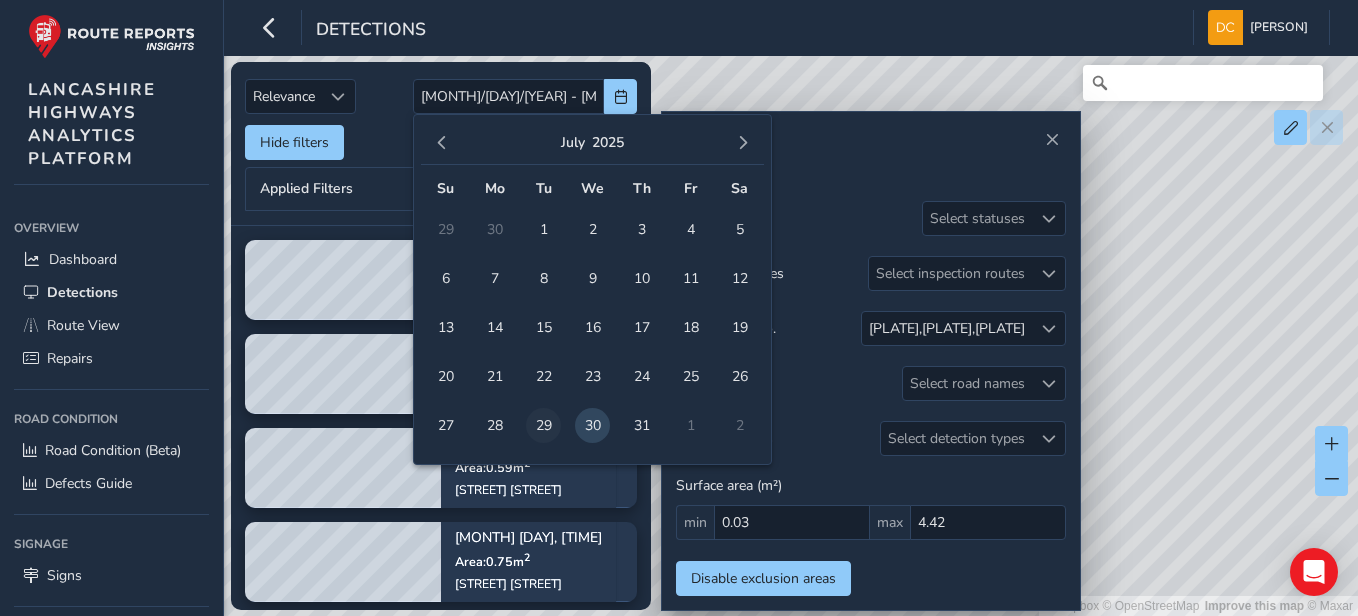 click on "29" at bounding box center (543, 425) 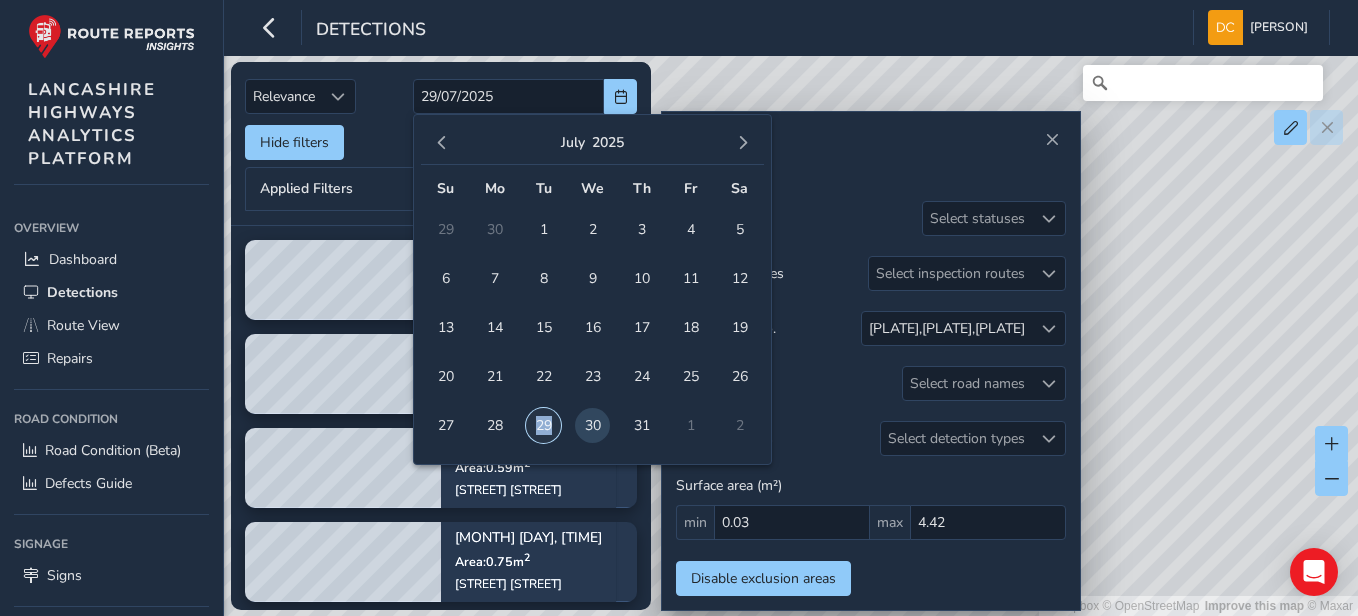 click on "29" at bounding box center [543, 425] 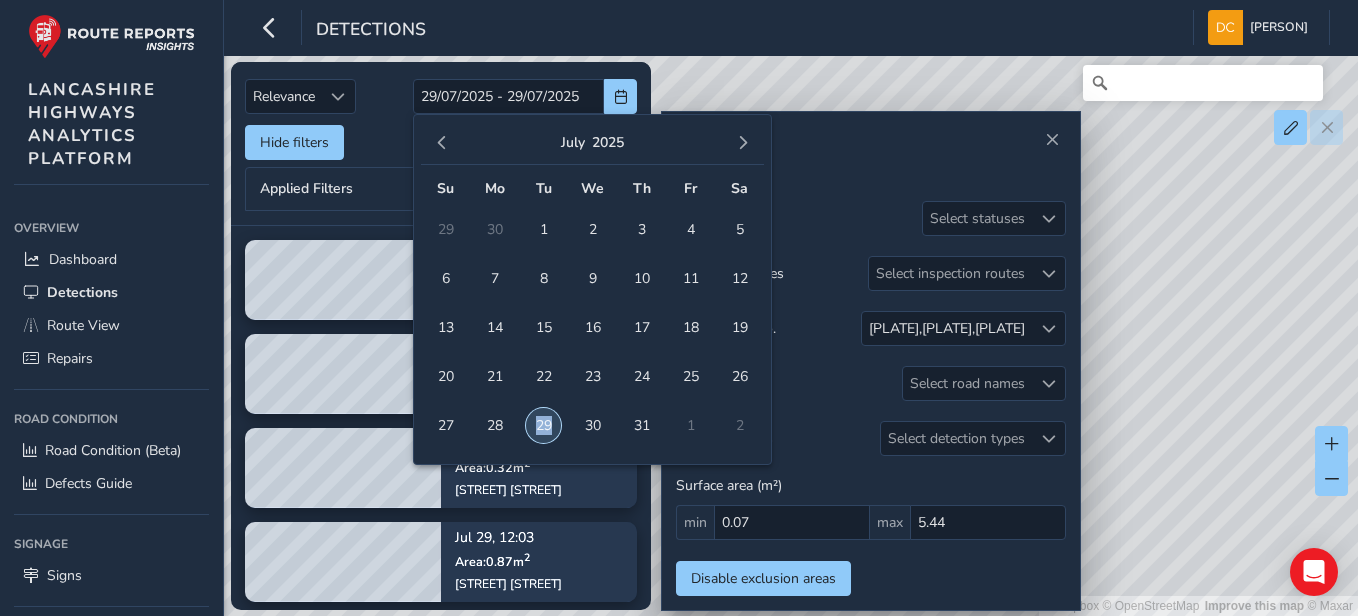 type on "0.07" 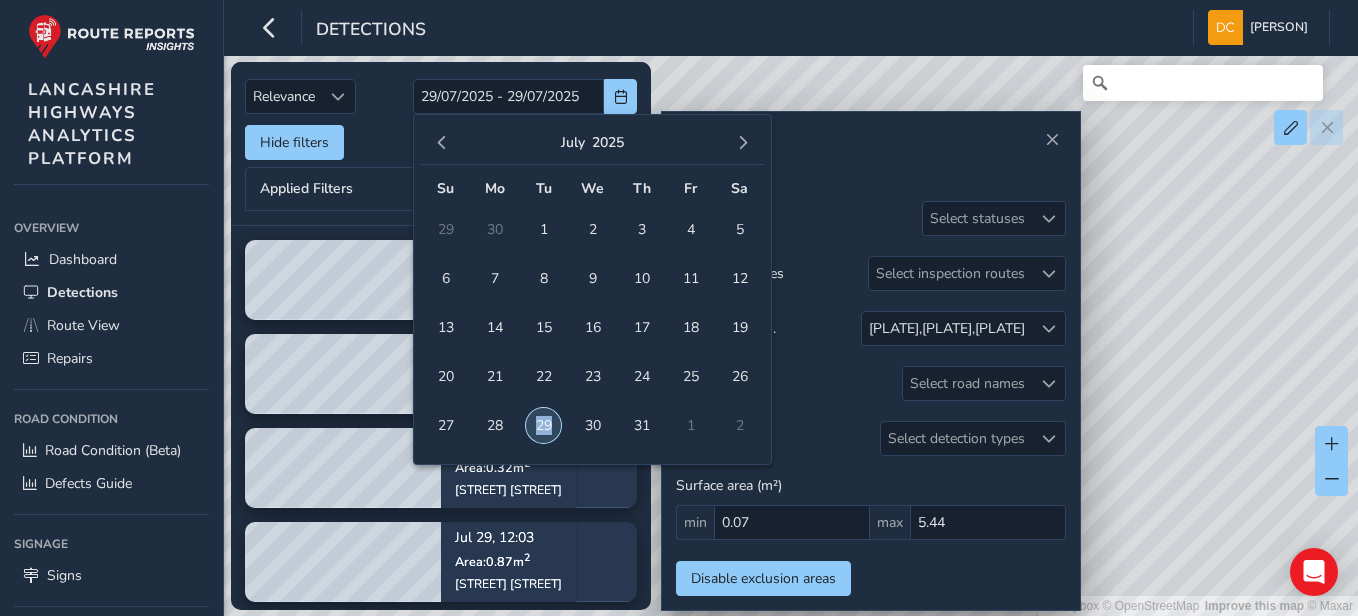 click on "29" at bounding box center (543, 425) 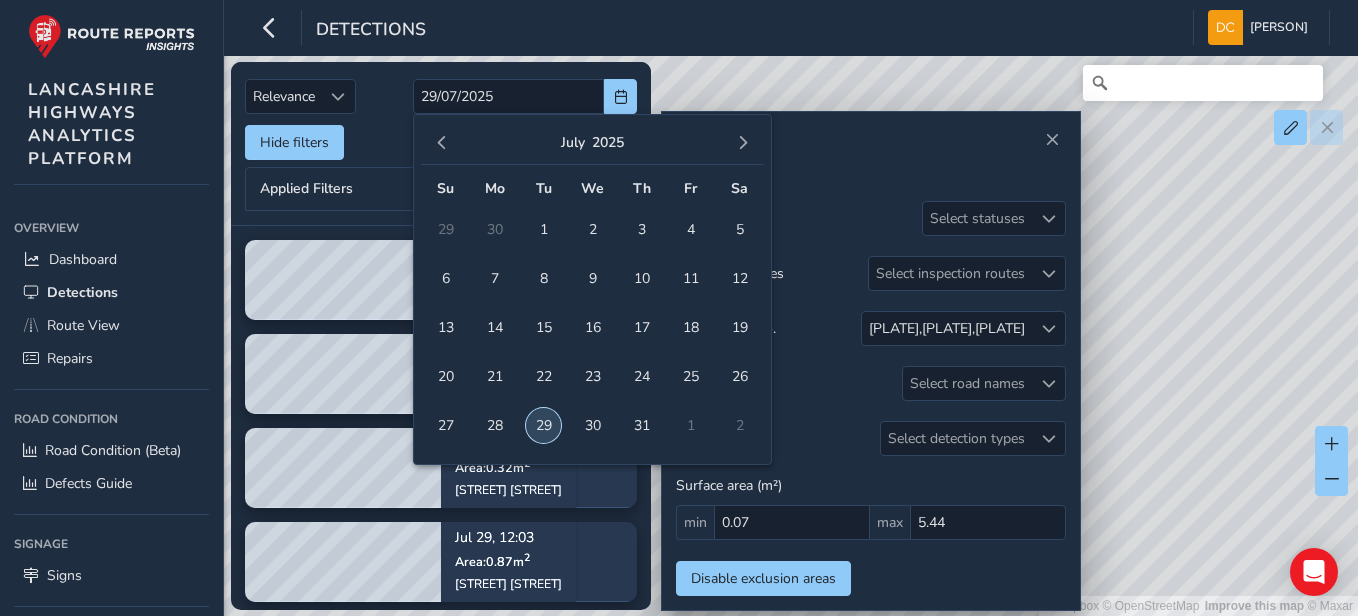 click on "29" at bounding box center [543, 425] 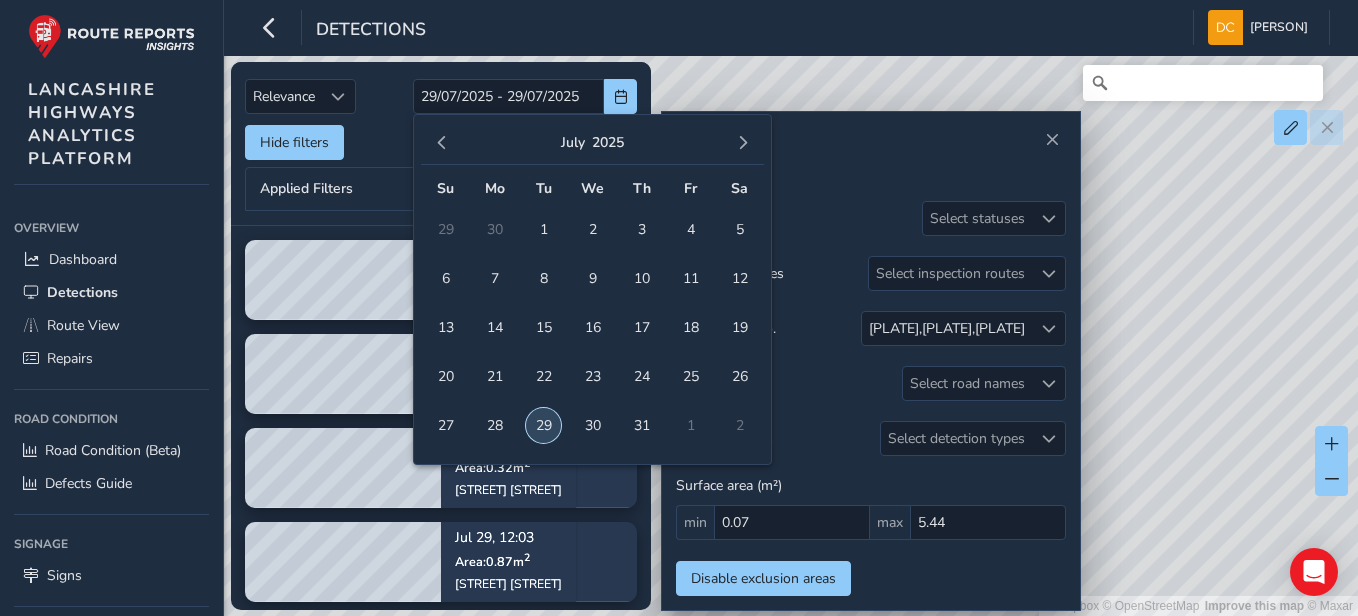 click on "29" at bounding box center [543, 425] 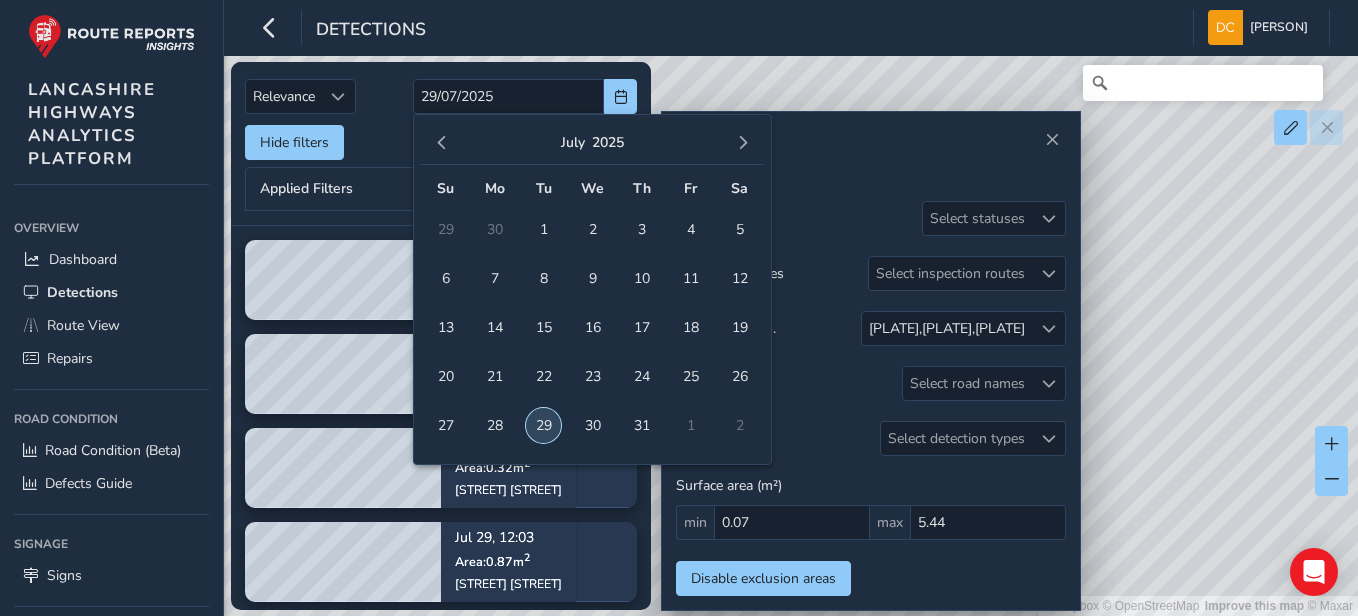 click on "29" at bounding box center [543, 425] 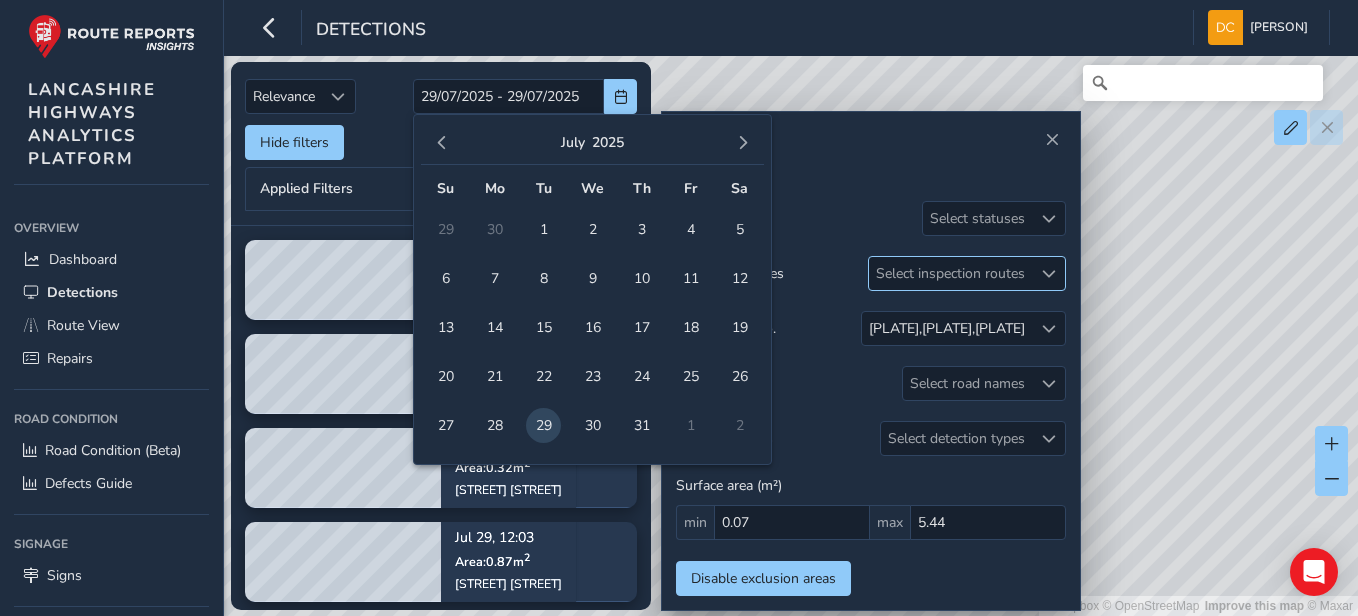 click at bounding box center [1048, 273] 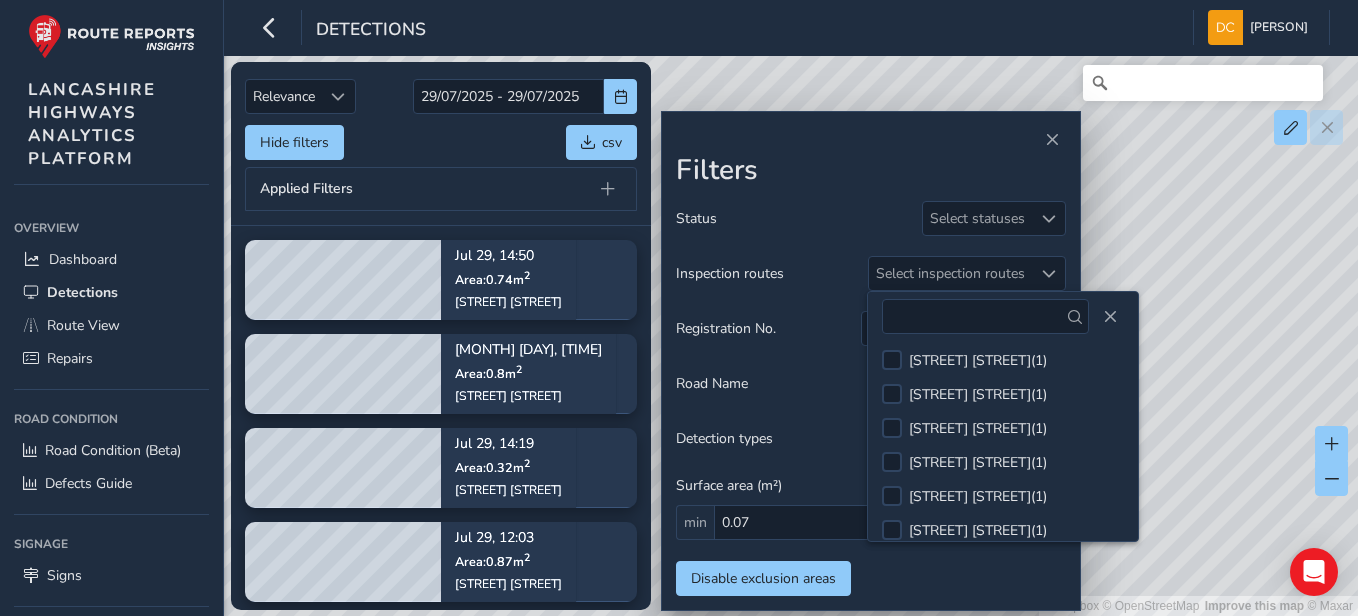 scroll, scrollTop: 92, scrollLeft: 0, axis: vertical 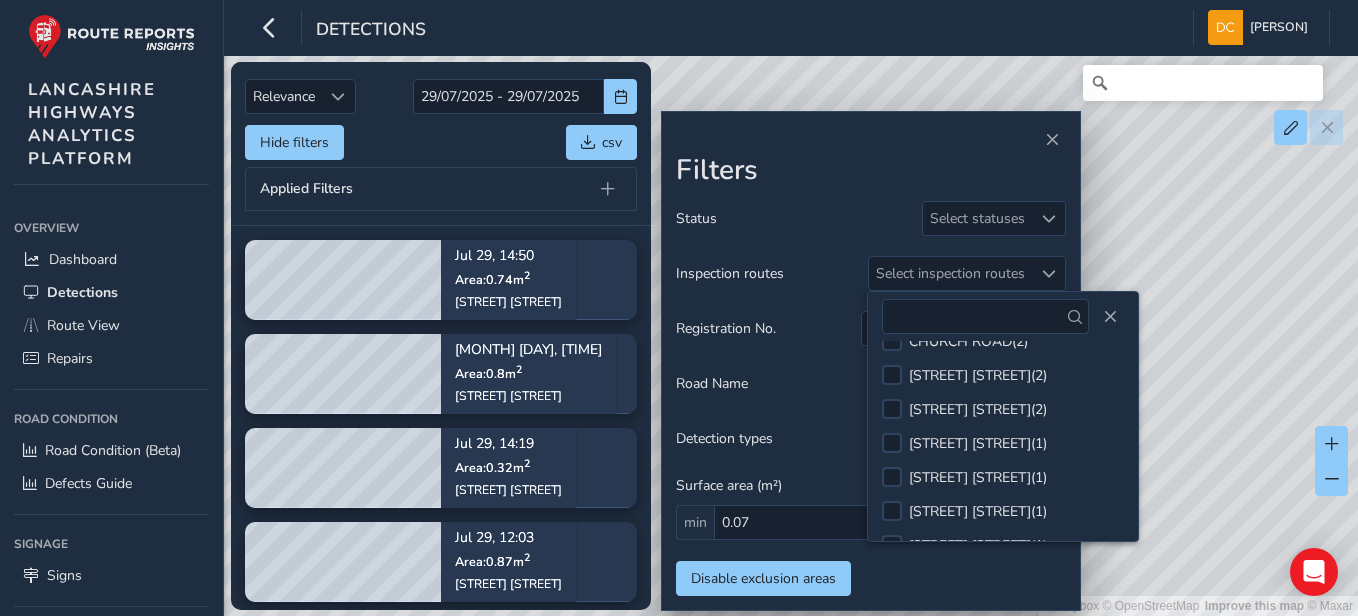 click on "Detection types Select detection types" at bounding box center [871, 438] 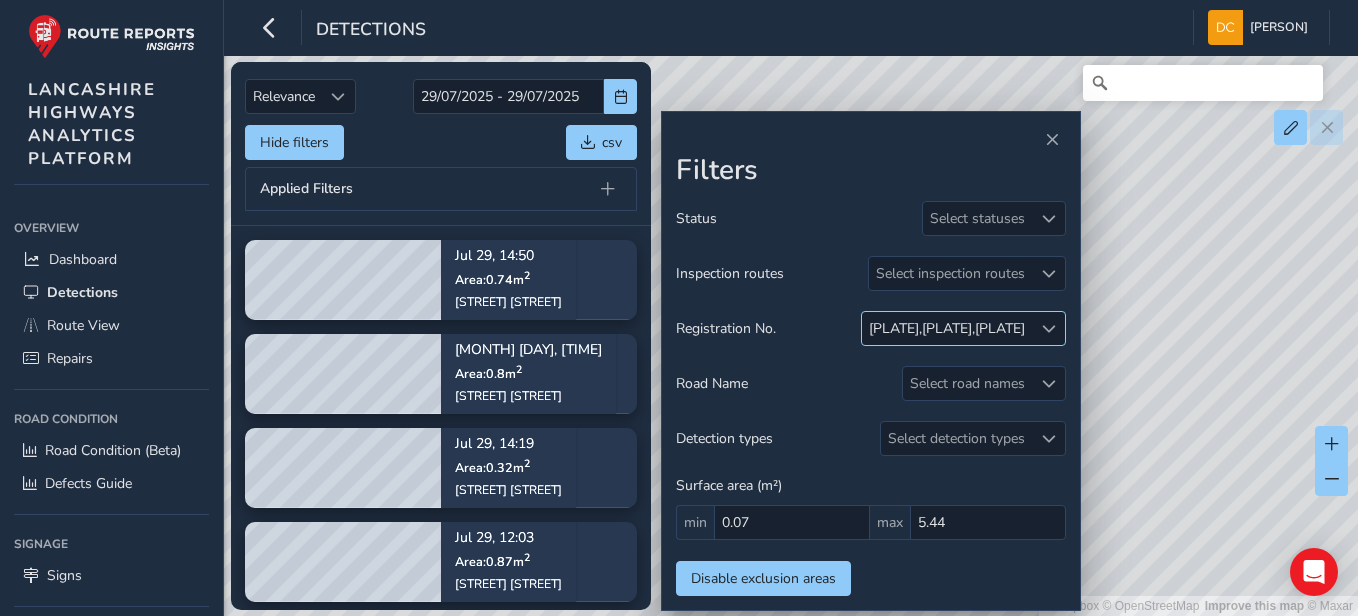 click at bounding box center (1049, 329) 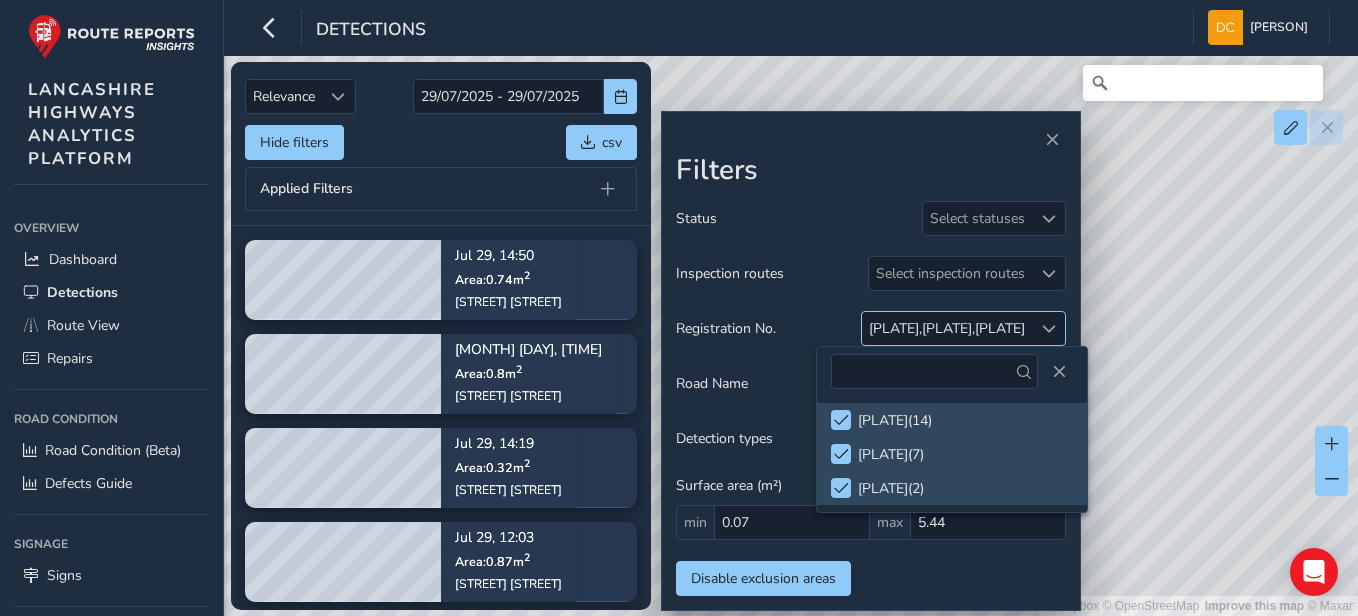 click at bounding box center (1049, 329) 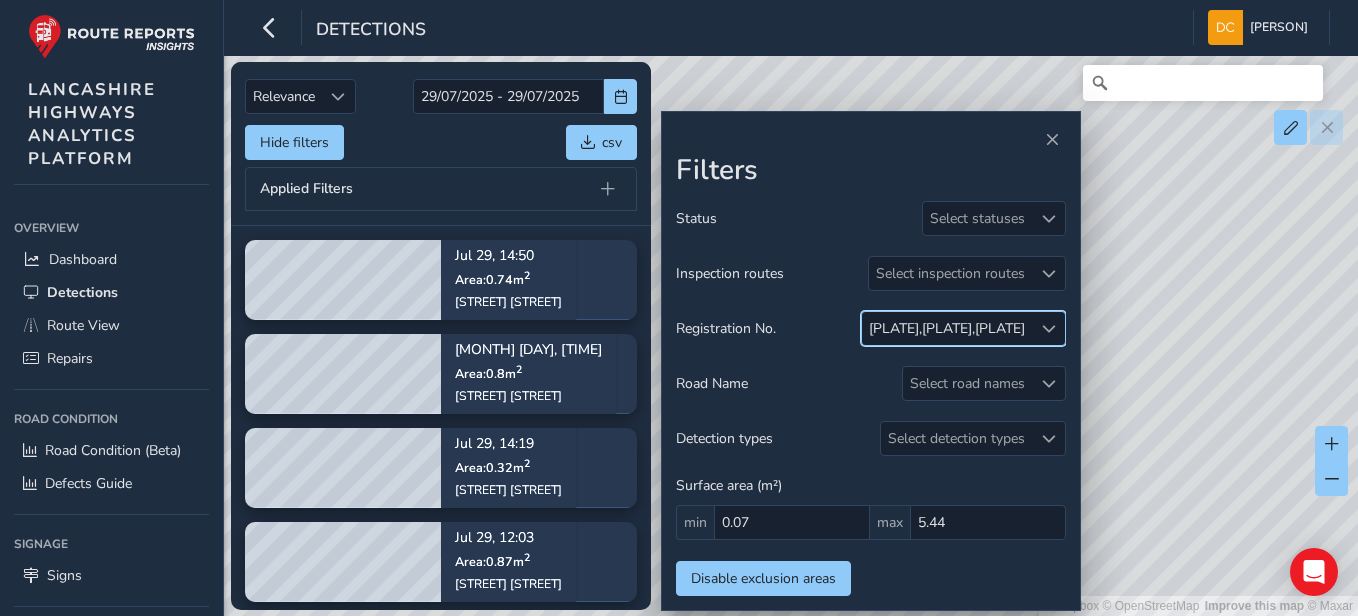 click at bounding box center (1049, 329) 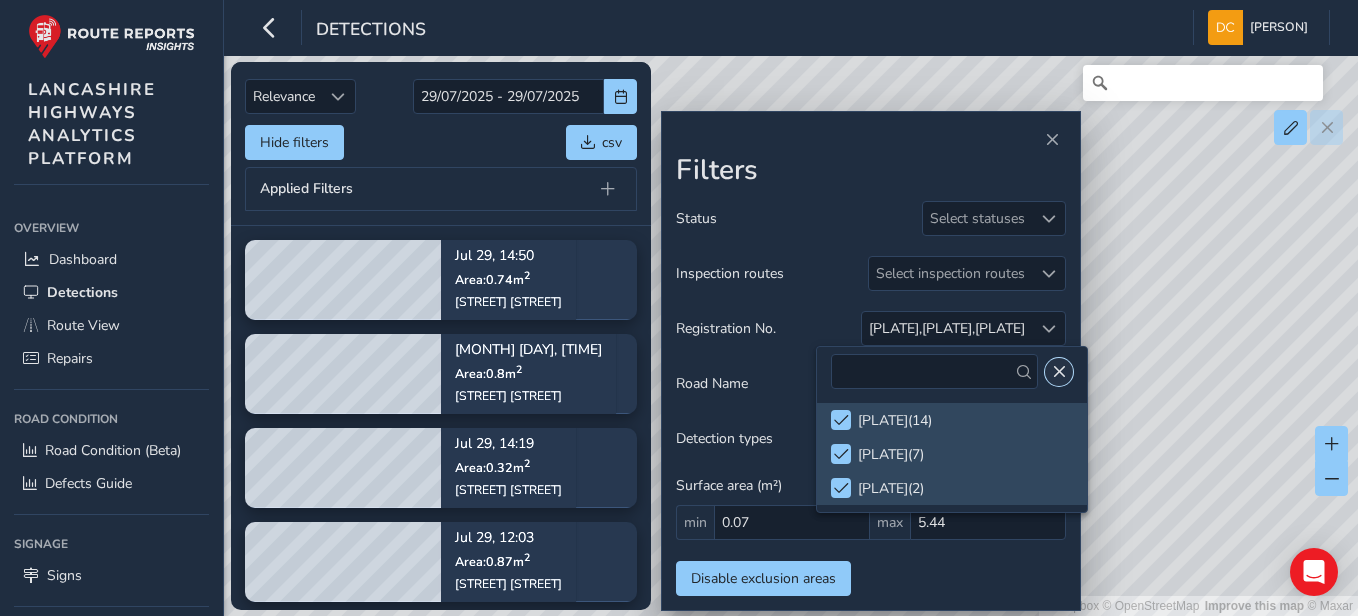 click at bounding box center (1059, 372) 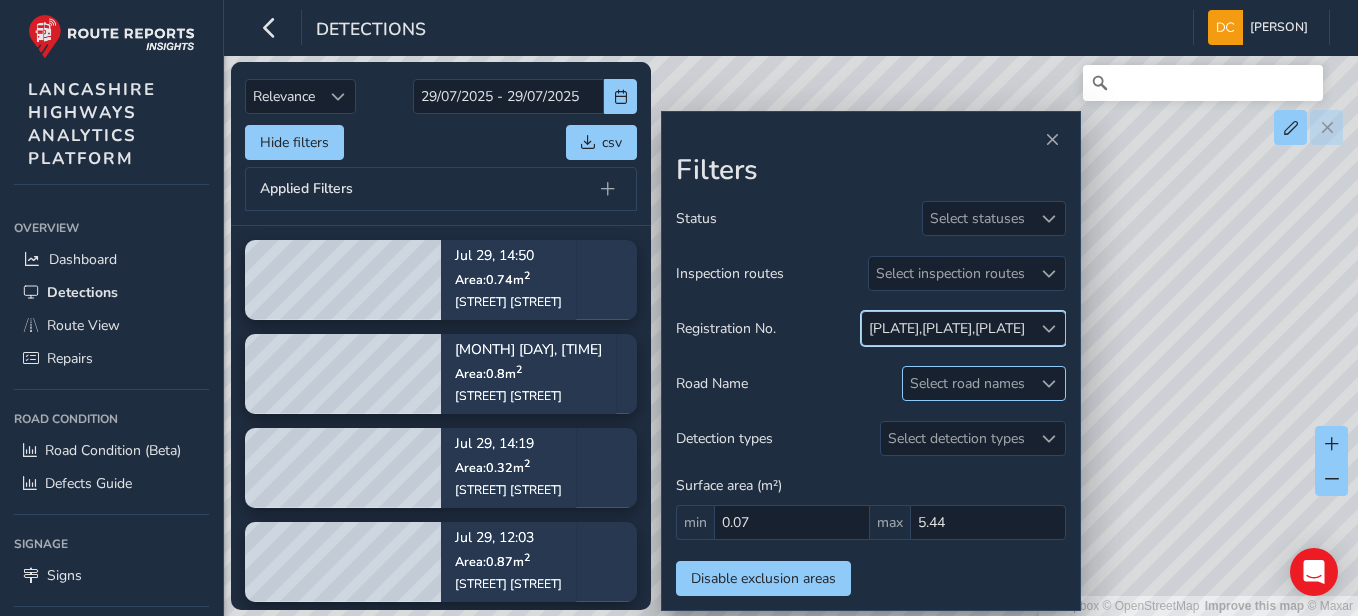 click on "Select road names" at bounding box center [967, 383] 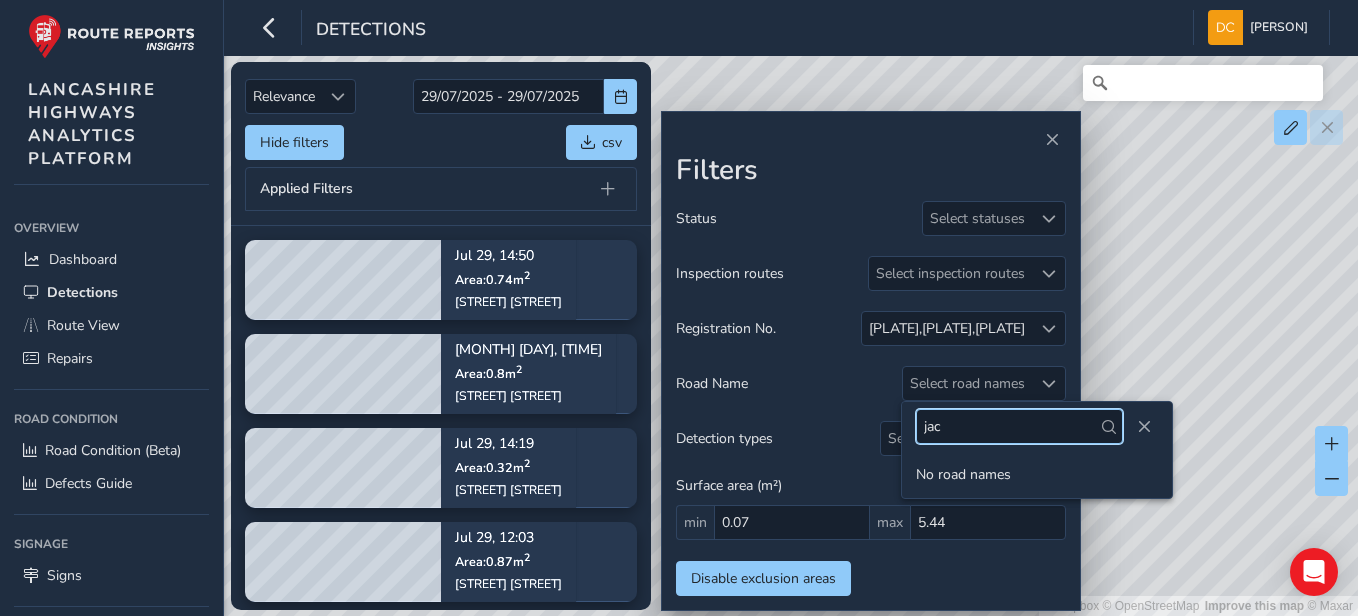 type on "jac" 